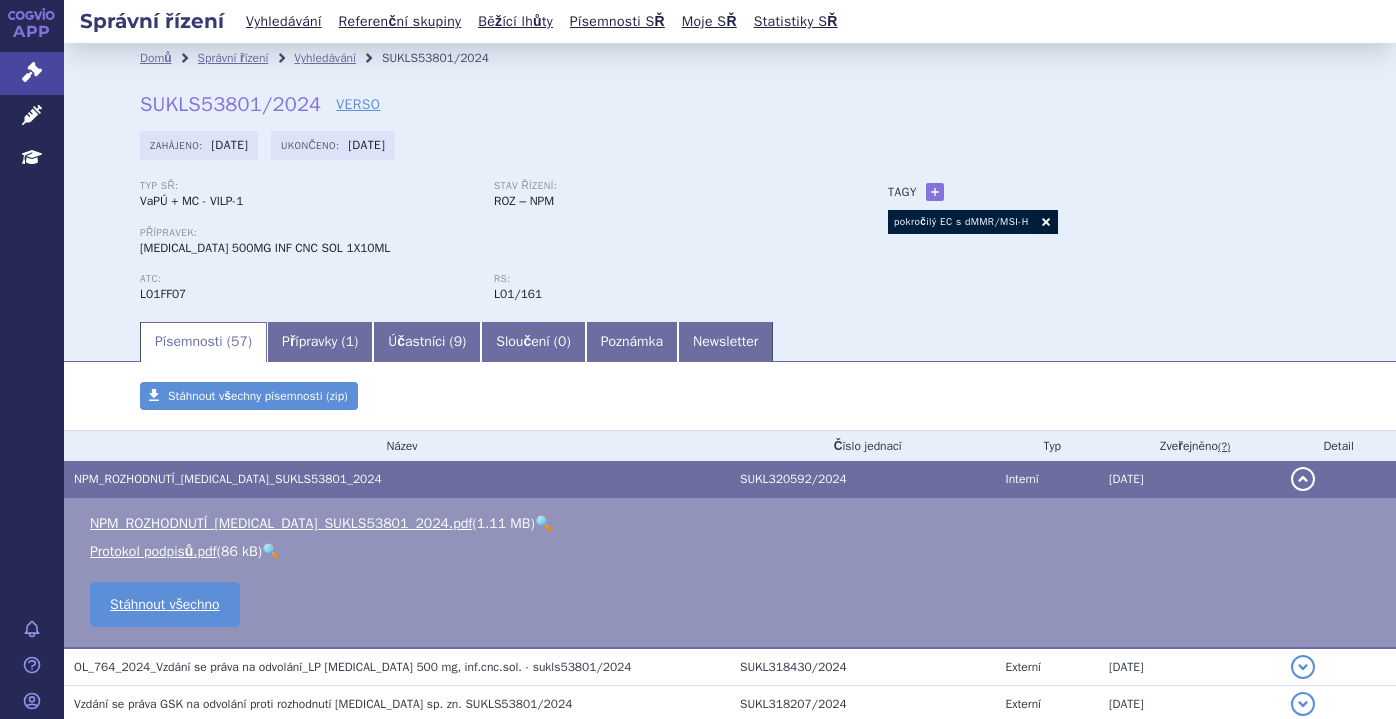 scroll, scrollTop: 0, scrollLeft: 0, axis: both 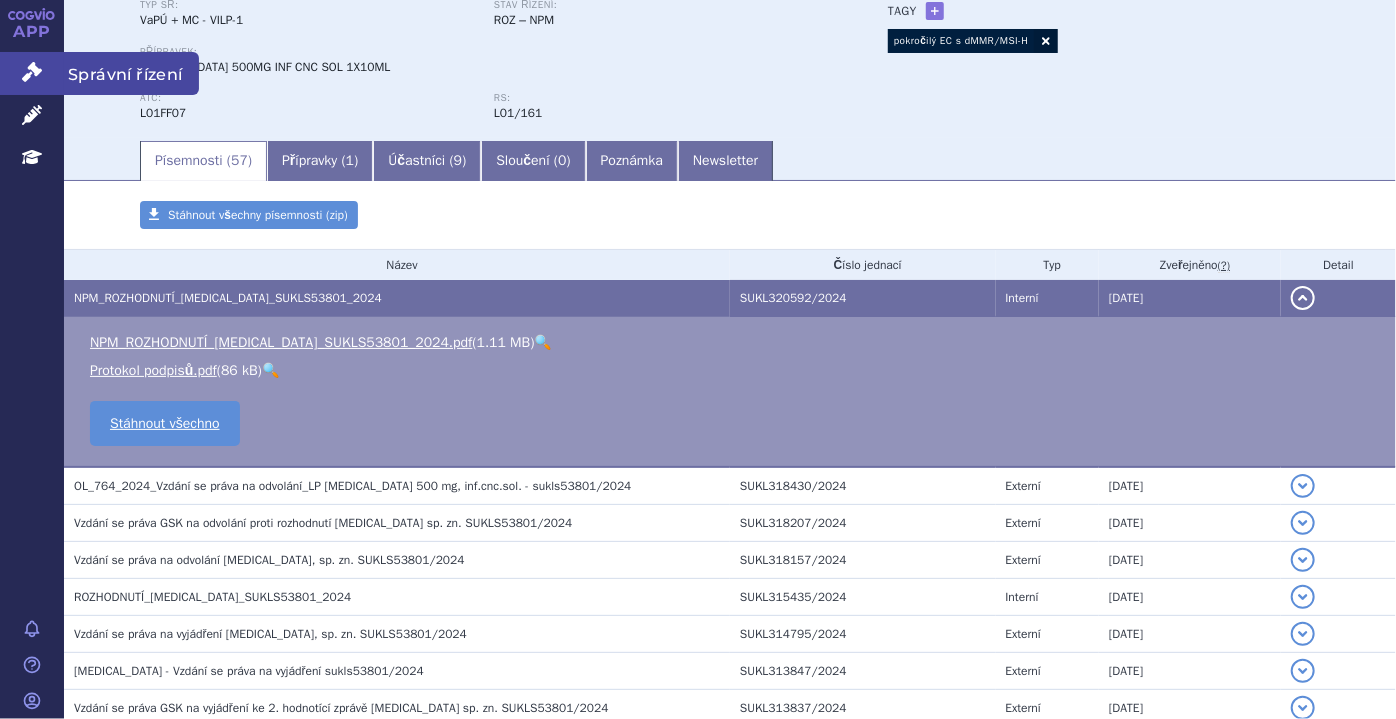 click 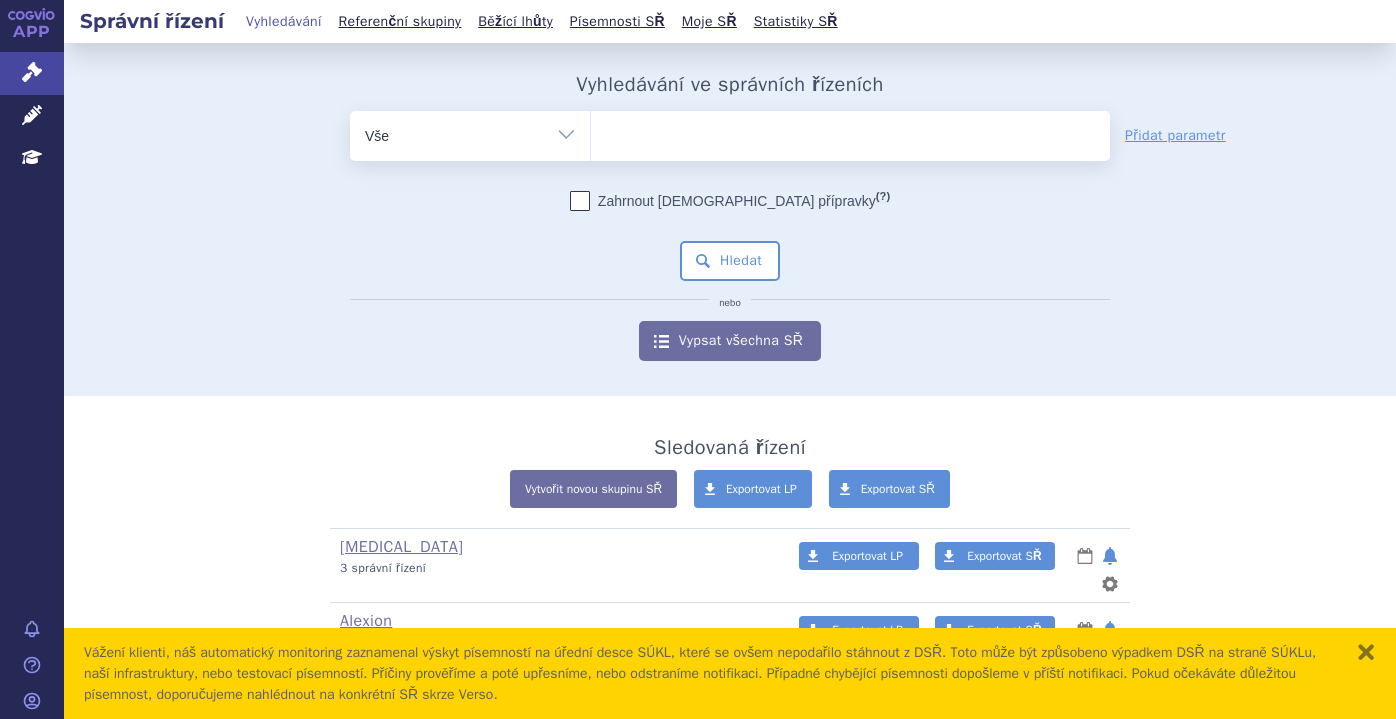 scroll, scrollTop: 0, scrollLeft: 0, axis: both 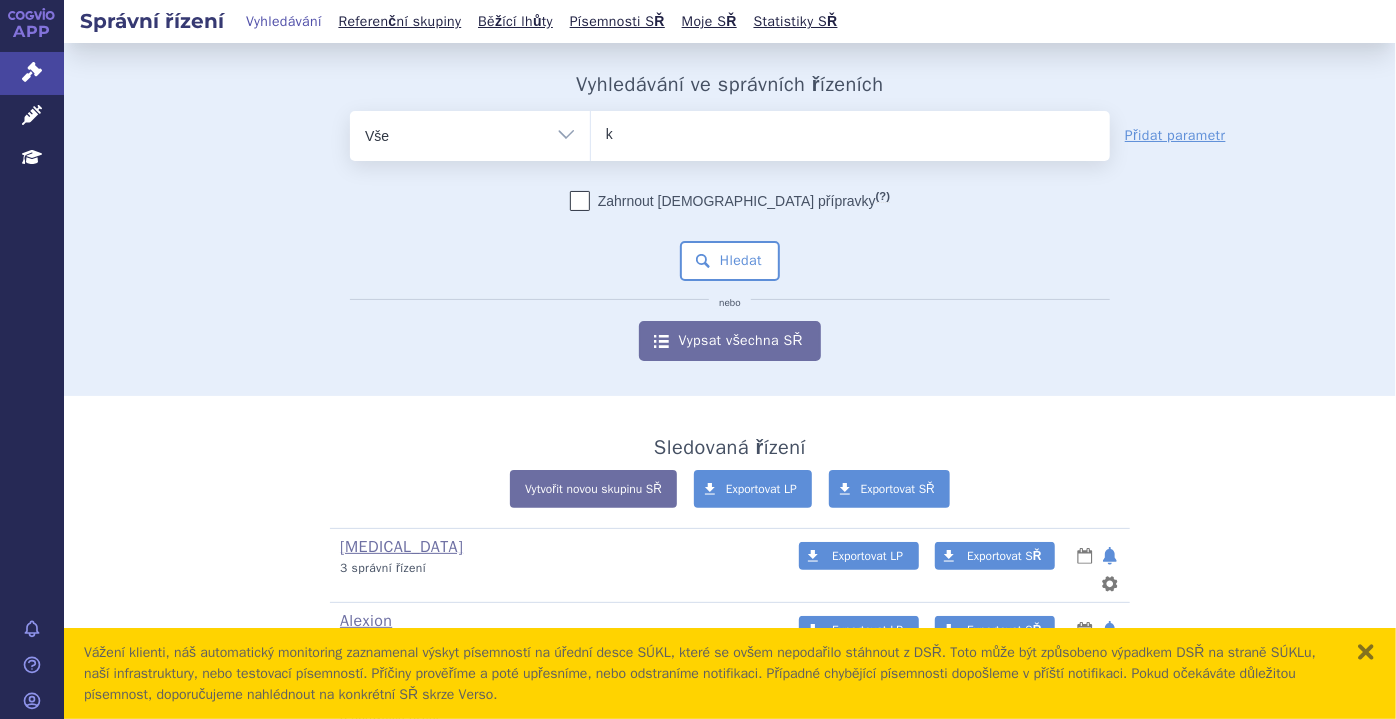type on "ke" 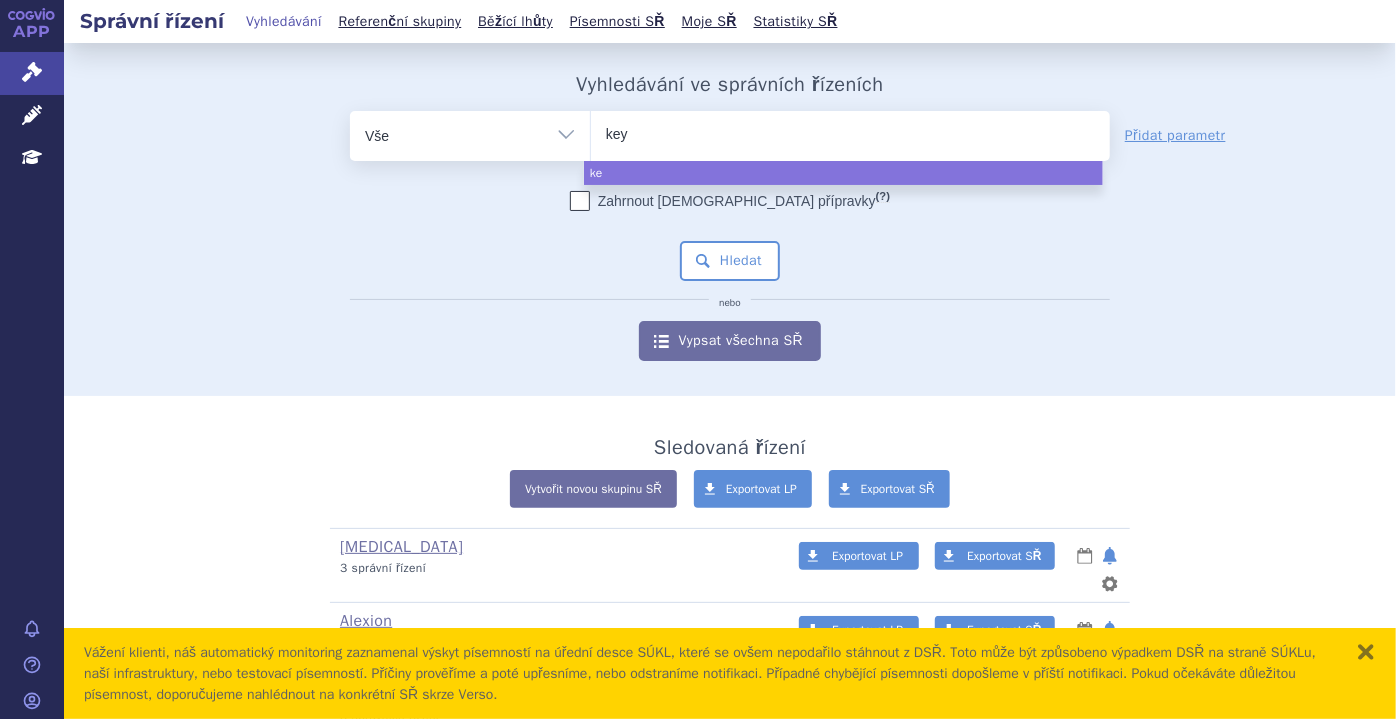 type on "keyt" 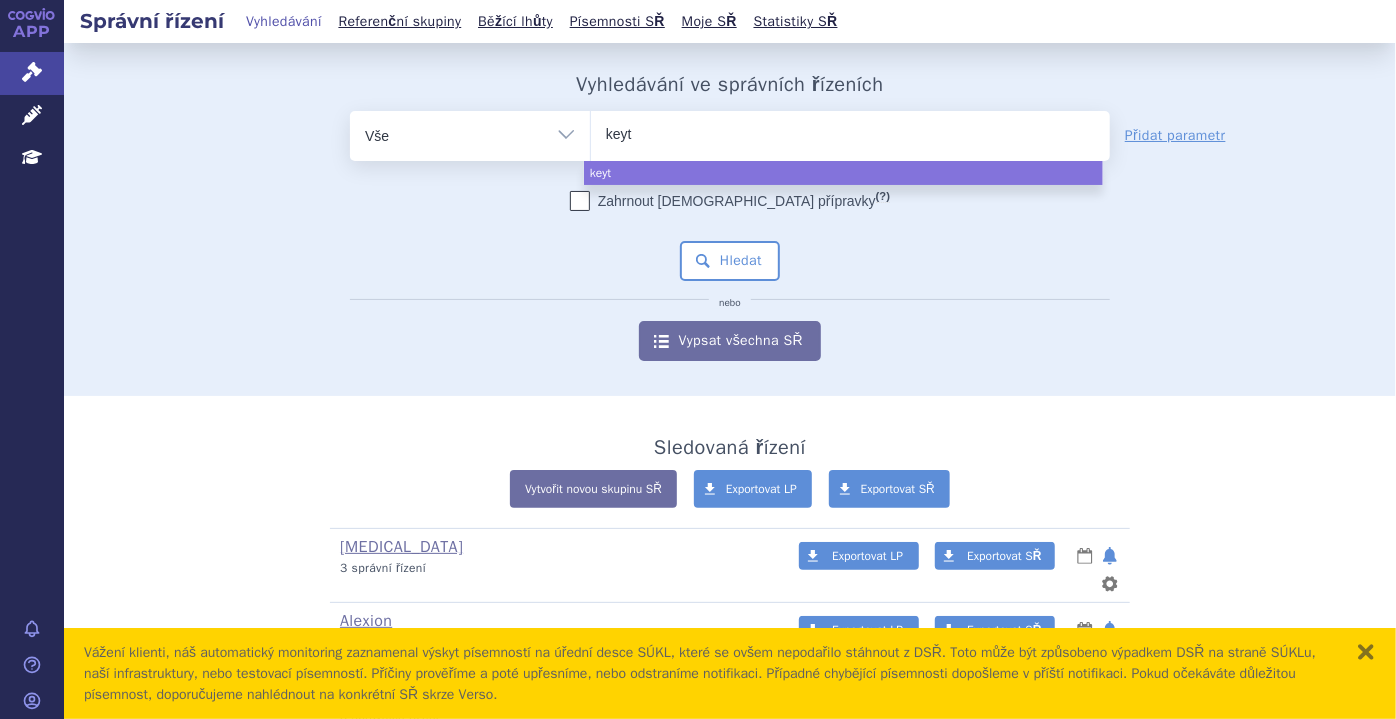 type on "keytr" 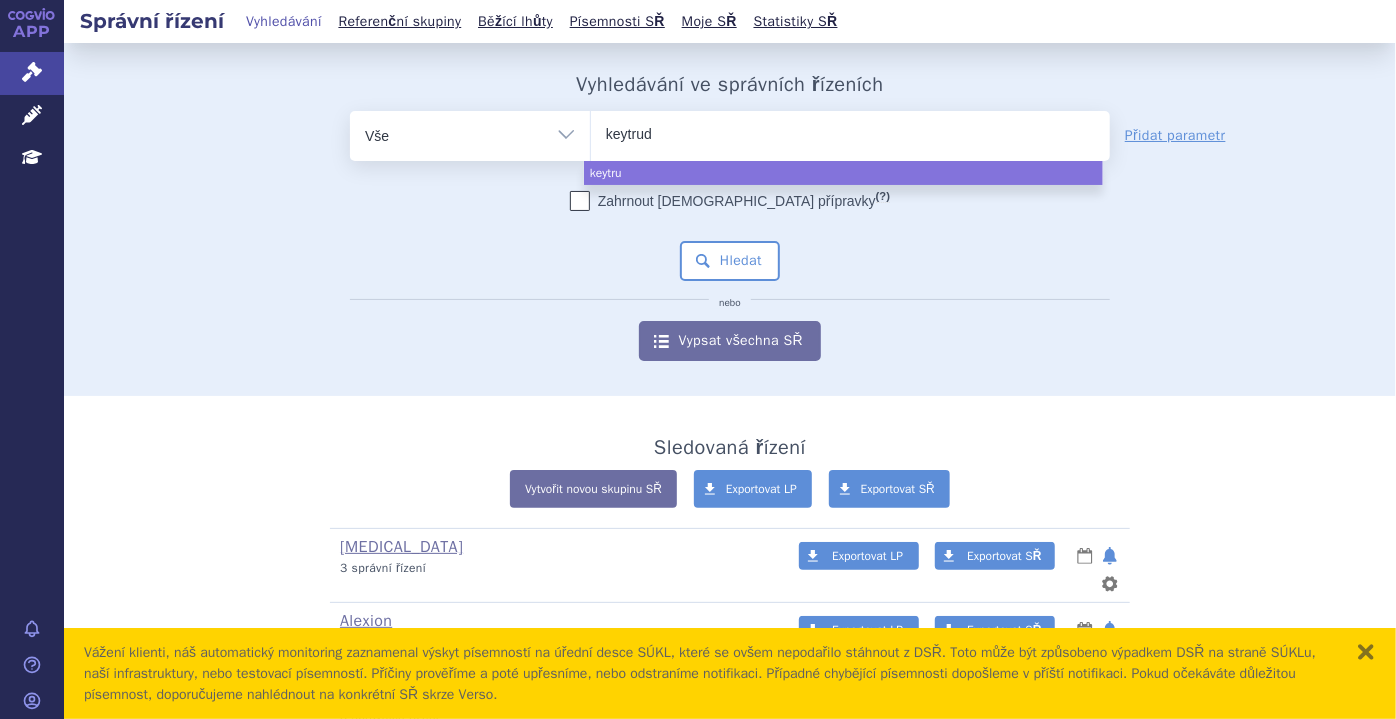 type on "keytruda" 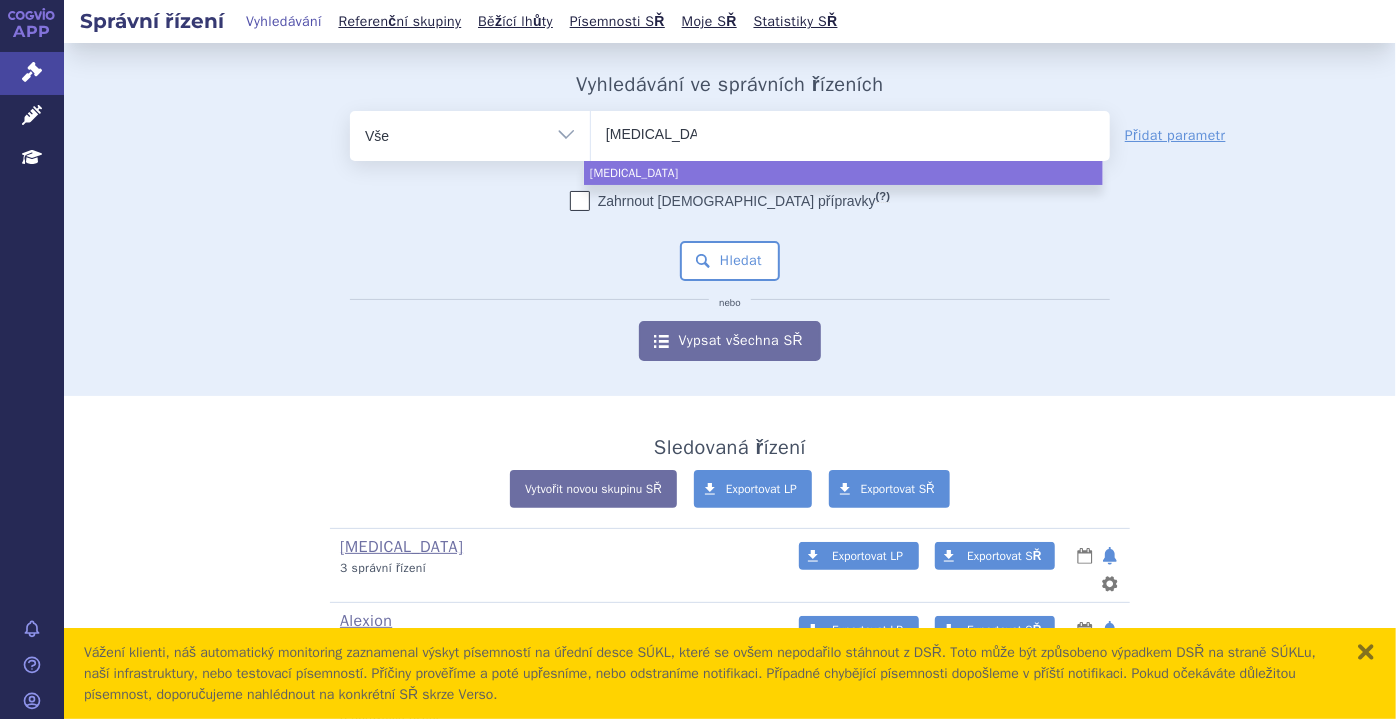 select on "keytruda" 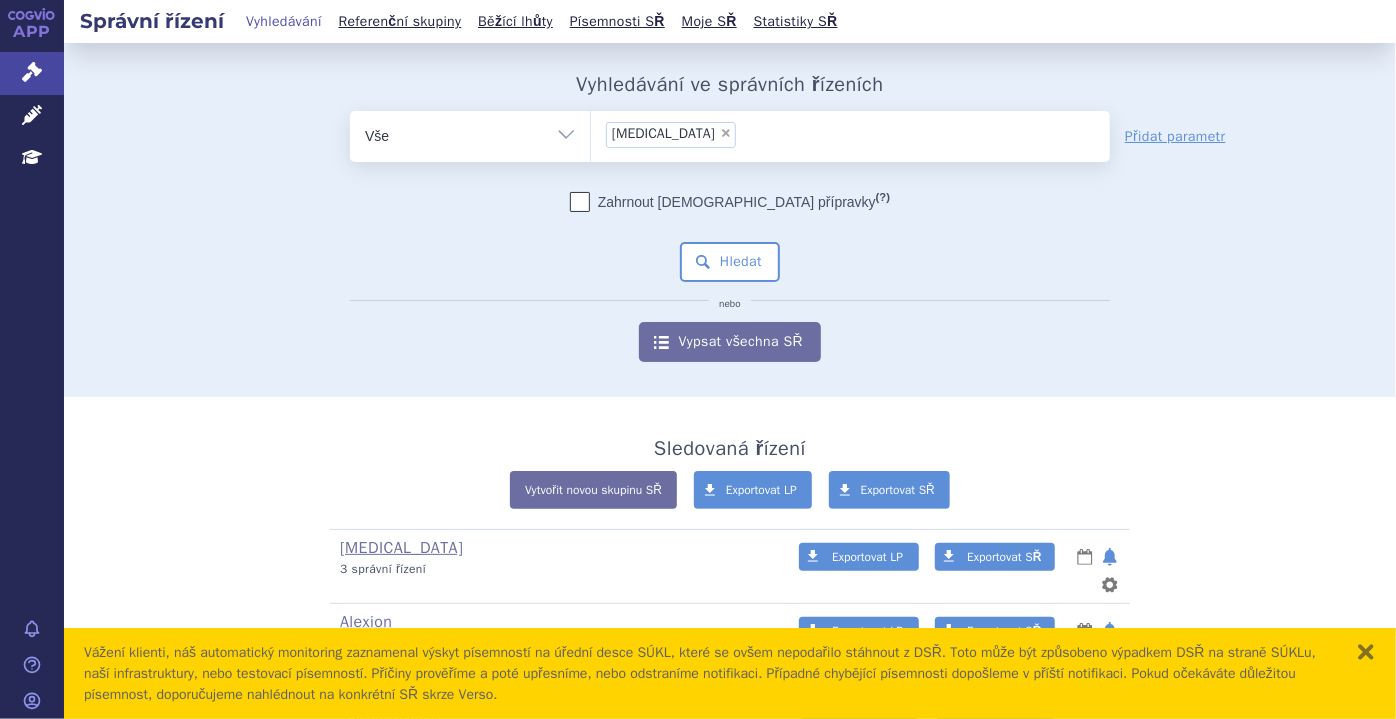 click on "Zahrnout bratrské přípravky  (?)
* Pozor, hledání dle vyhledávacího parametru  Indikační omezení dle MeSH  právě prochází aktualizací, neboť bylo vydáno nové SCAU. Výsledek vašeho hledání může být mírně omezený. Všechna data budou opět k dispozici během několika dní.
Hledat
nebo
Vypsat všechna SŘ" at bounding box center [730, 277] 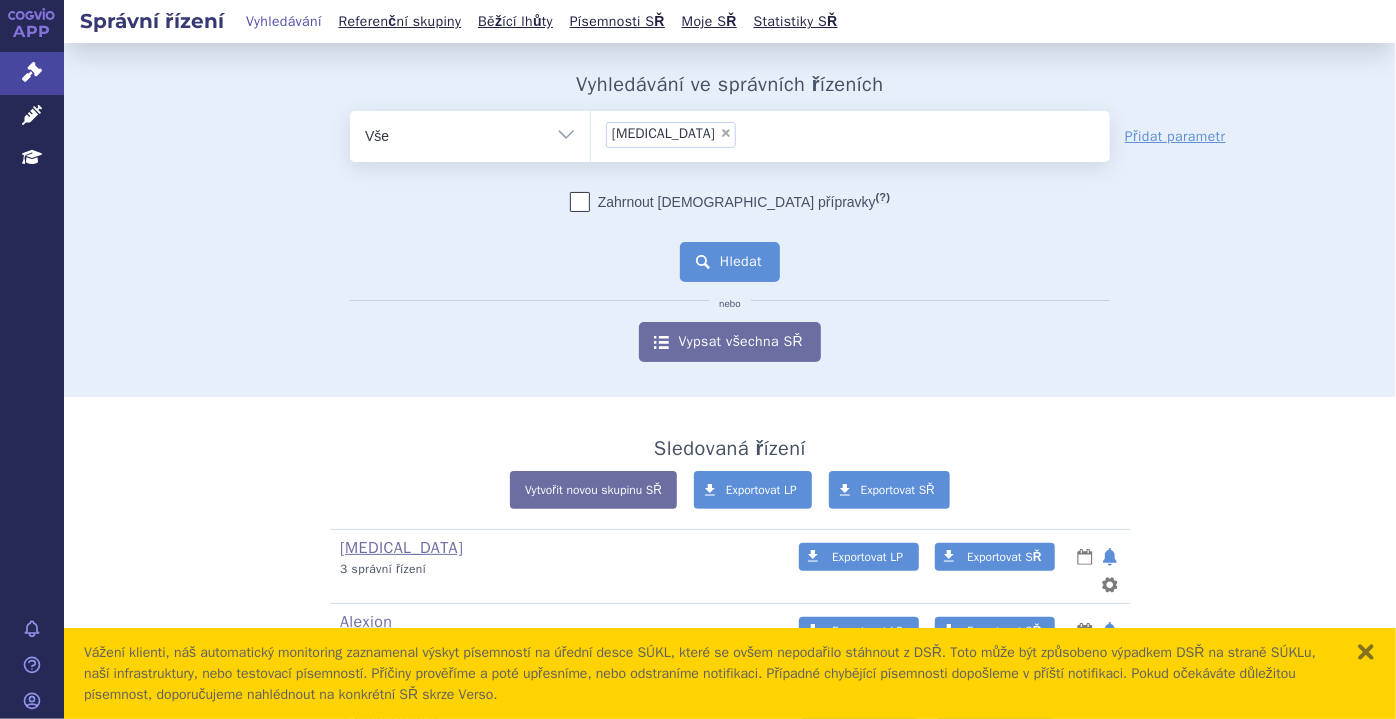 click on "Hledat" at bounding box center [730, 262] 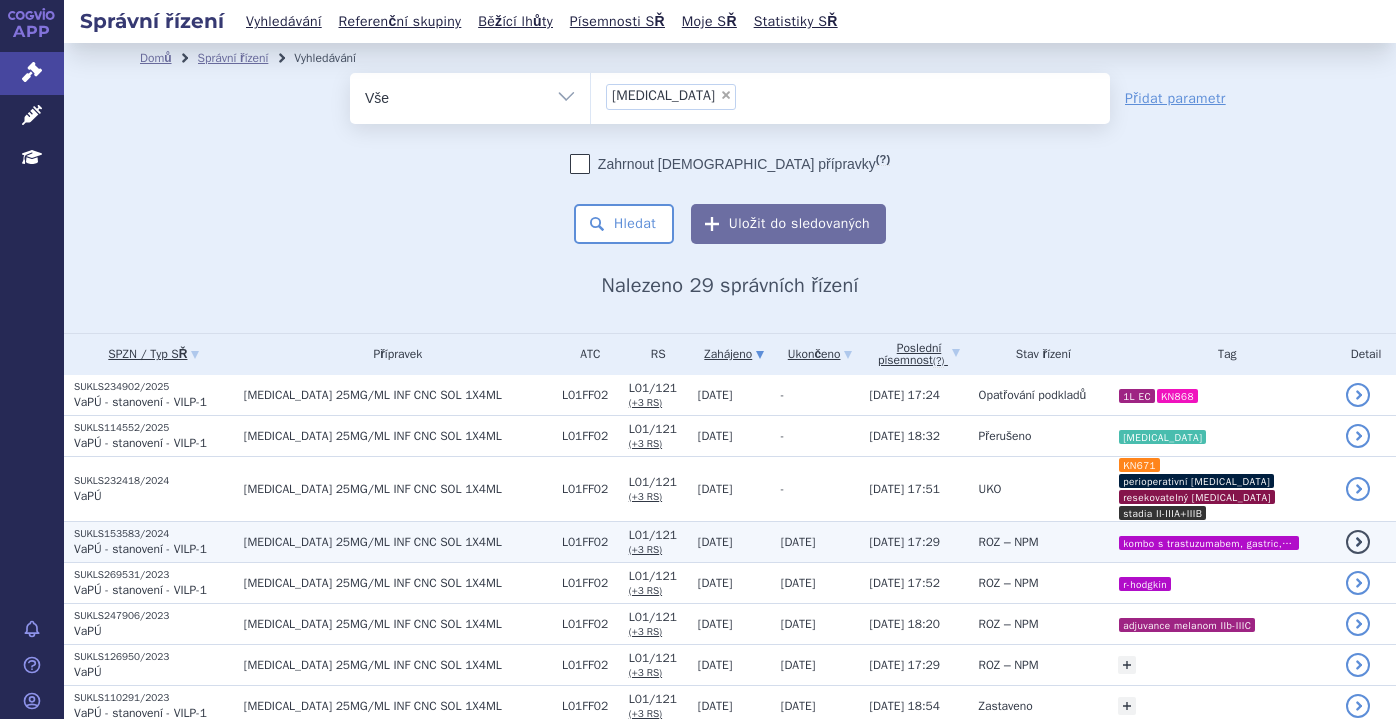 scroll, scrollTop: 0, scrollLeft: 0, axis: both 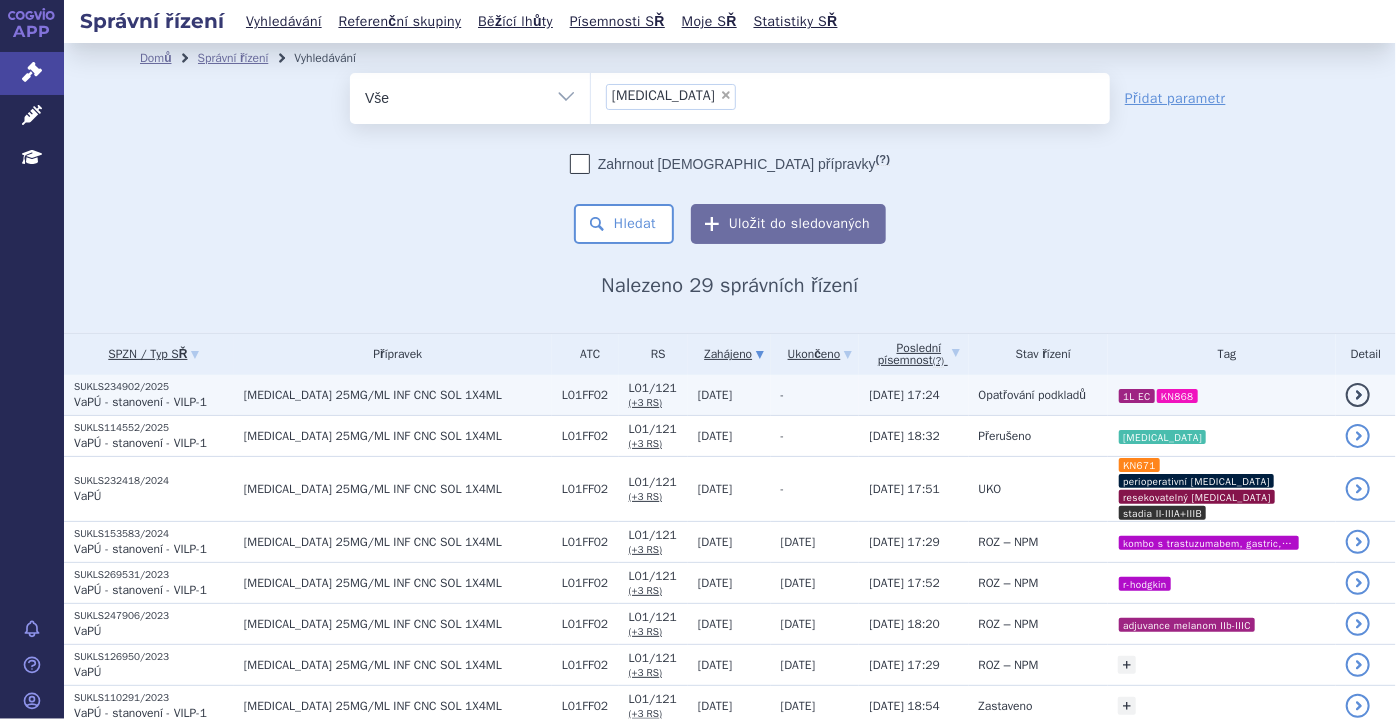 click on "-" at bounding box center (815, 395) 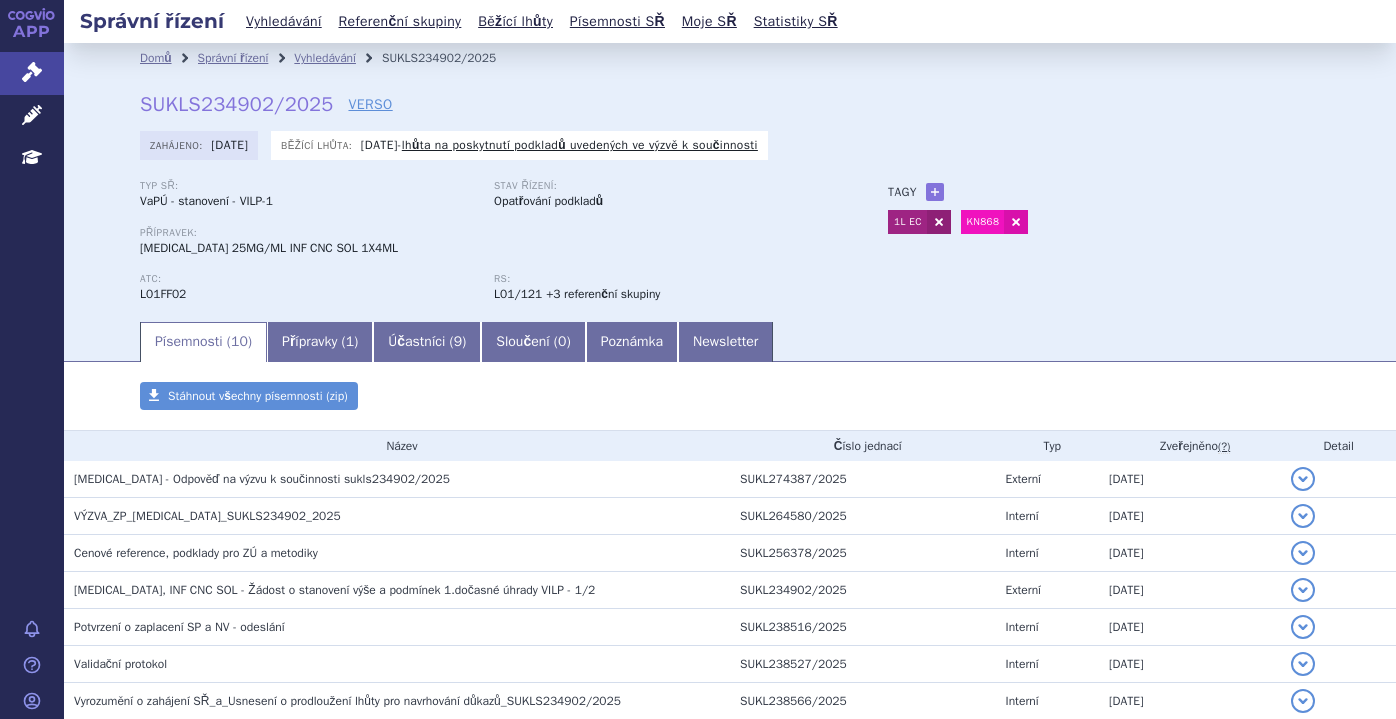 scroll, scrollTop: 0, scrollLeft: 0, axis: both 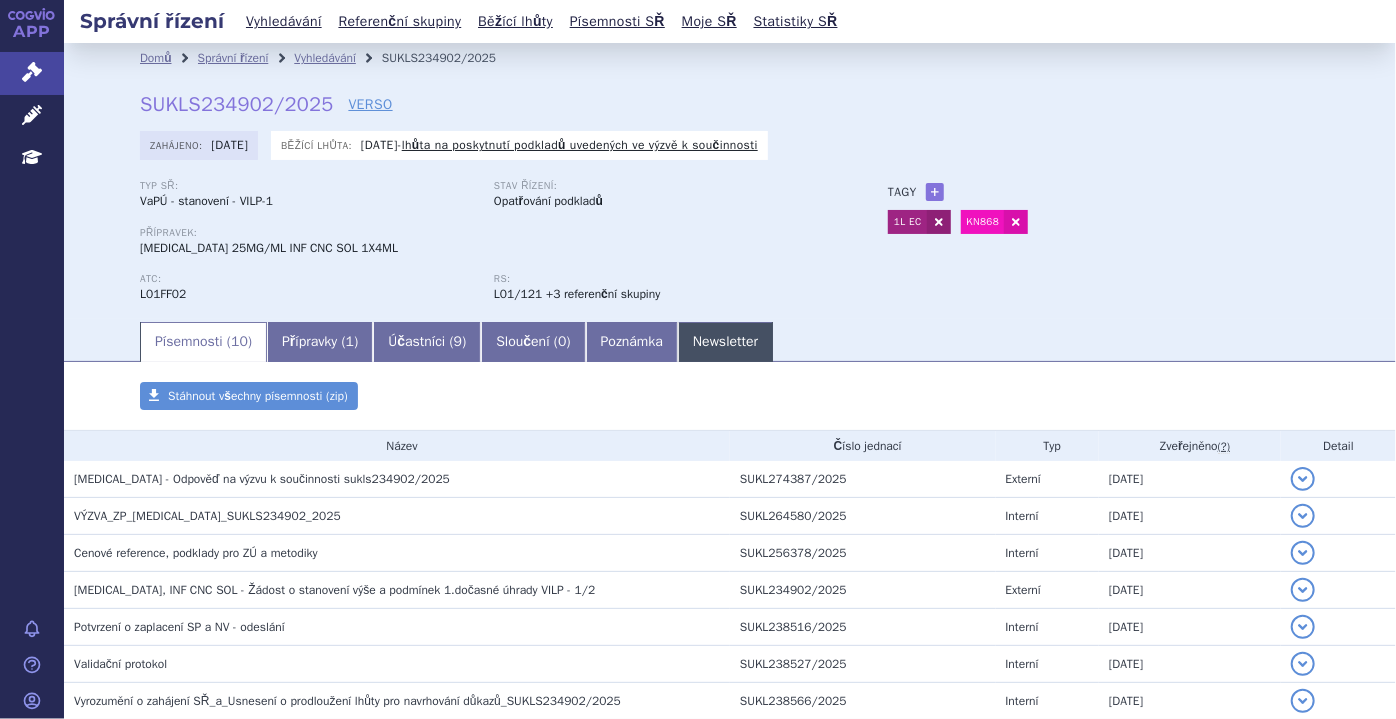 click on "Newsletter" at bounding box center (725, 342) 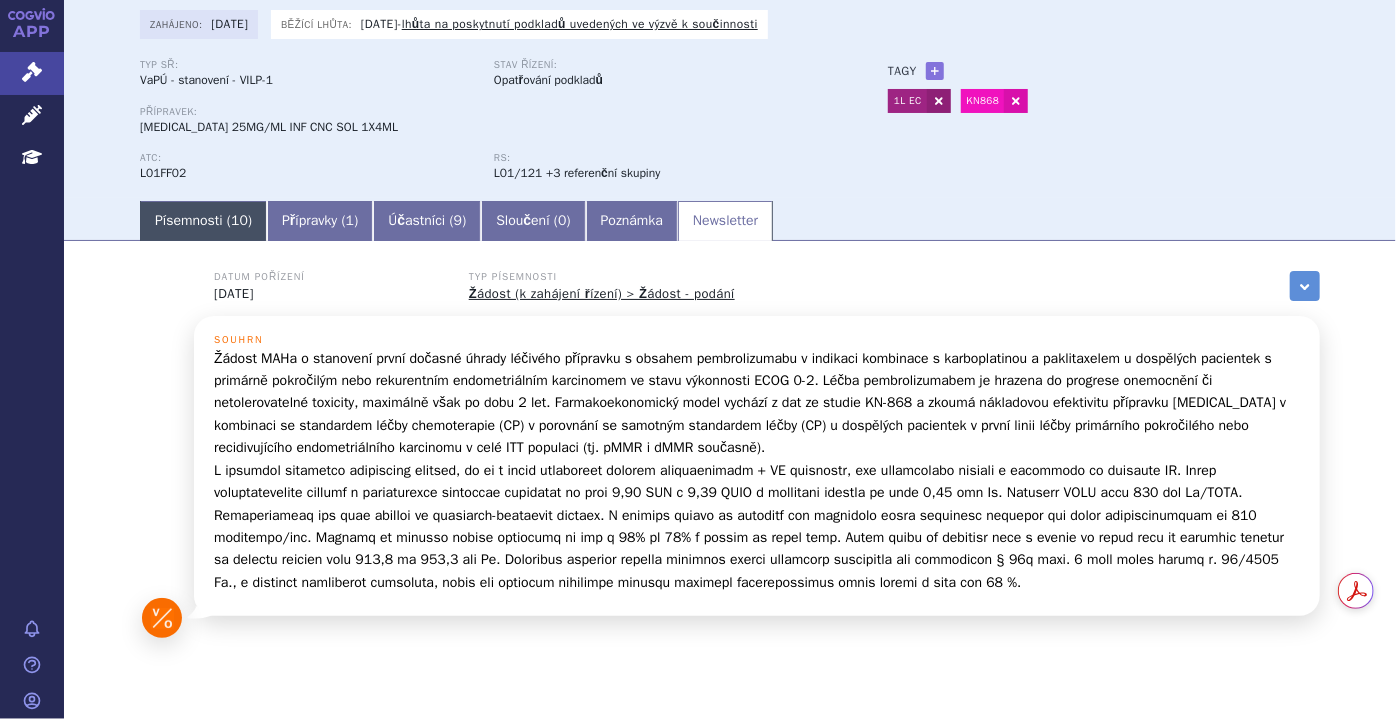 click on "Písemnosti ( 10 )" at bounding box center [203, 221] 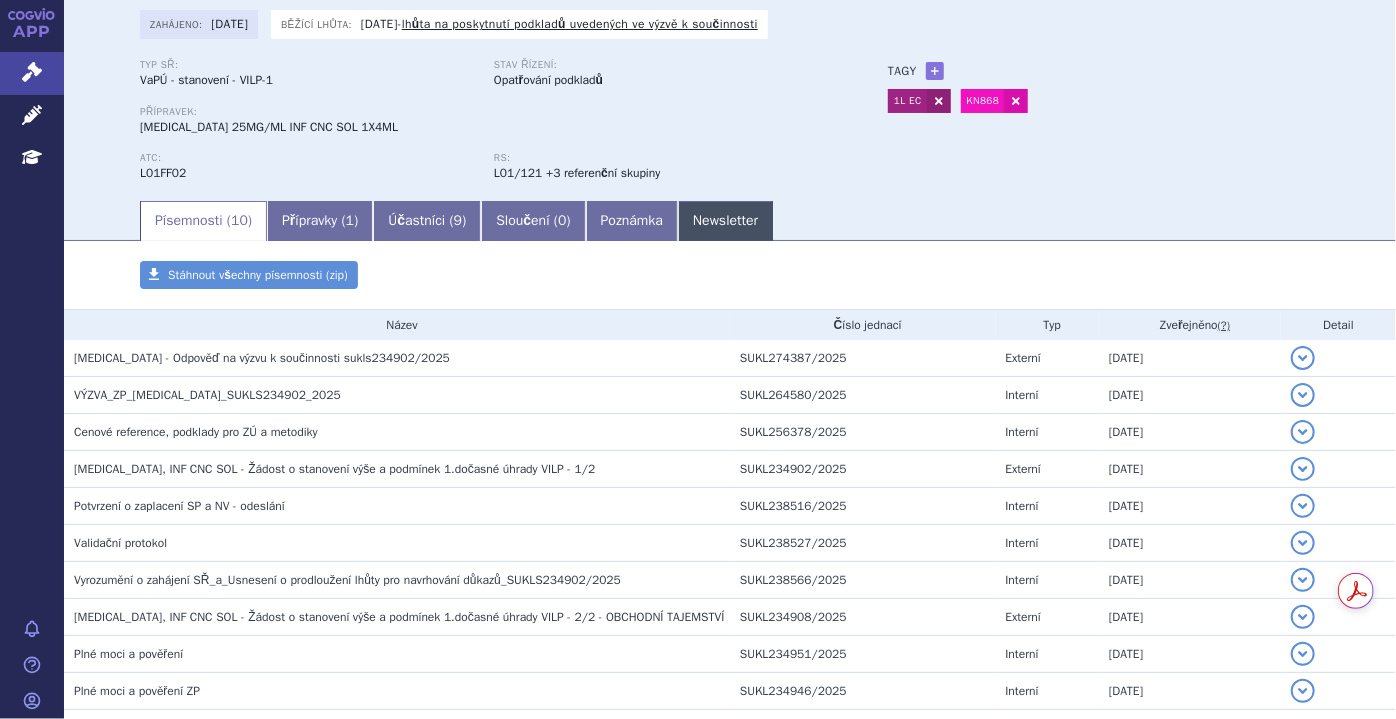 click on "Newsletter" at bounding box center [725, 221] 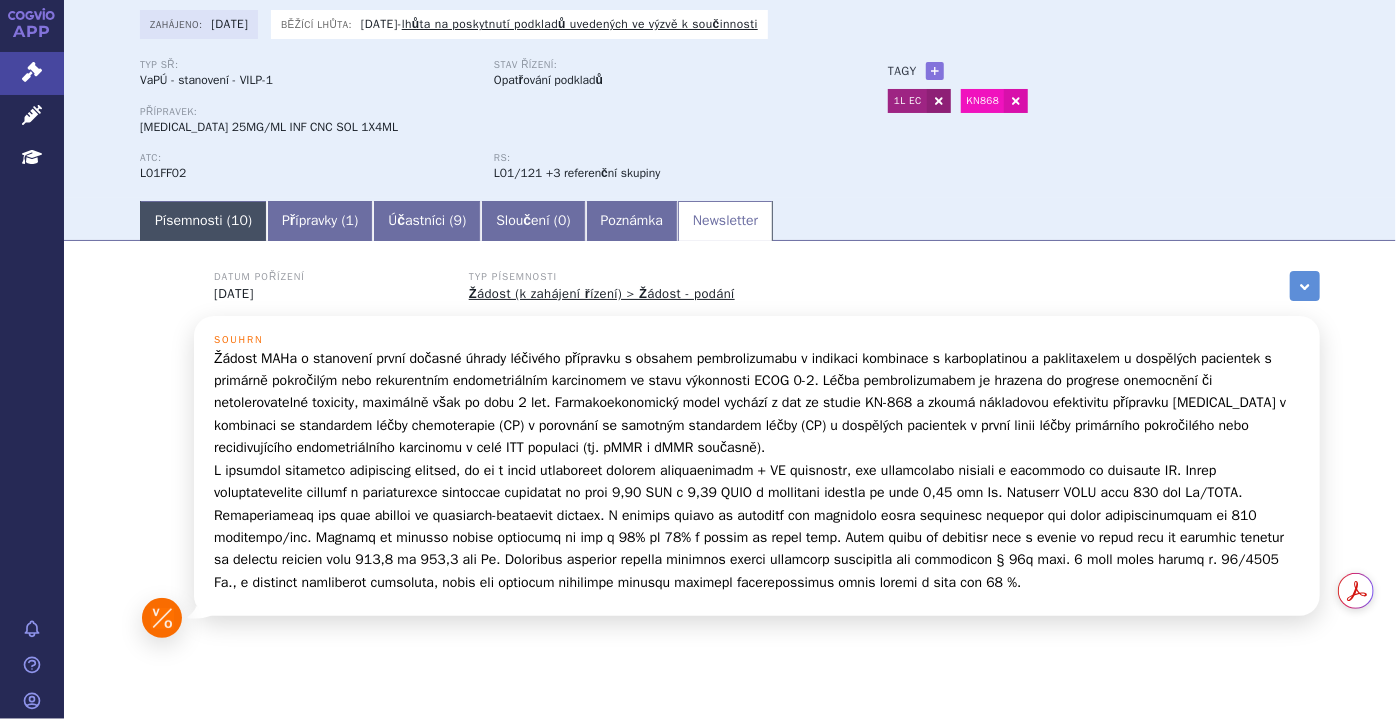 click on "Písemnosti ( 10 )" at bounding box center (203, 221) 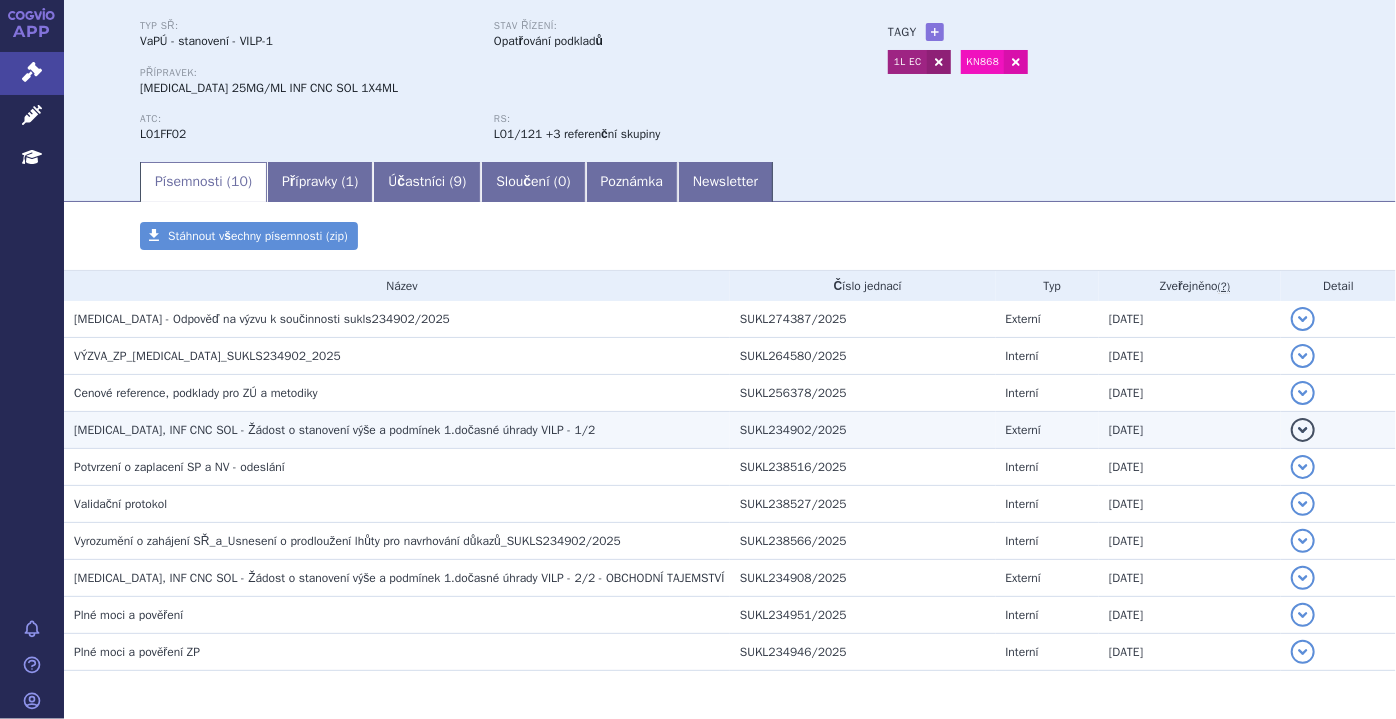 scroll, scrollTop: 181, scrollLeft: 0, axis: vertical 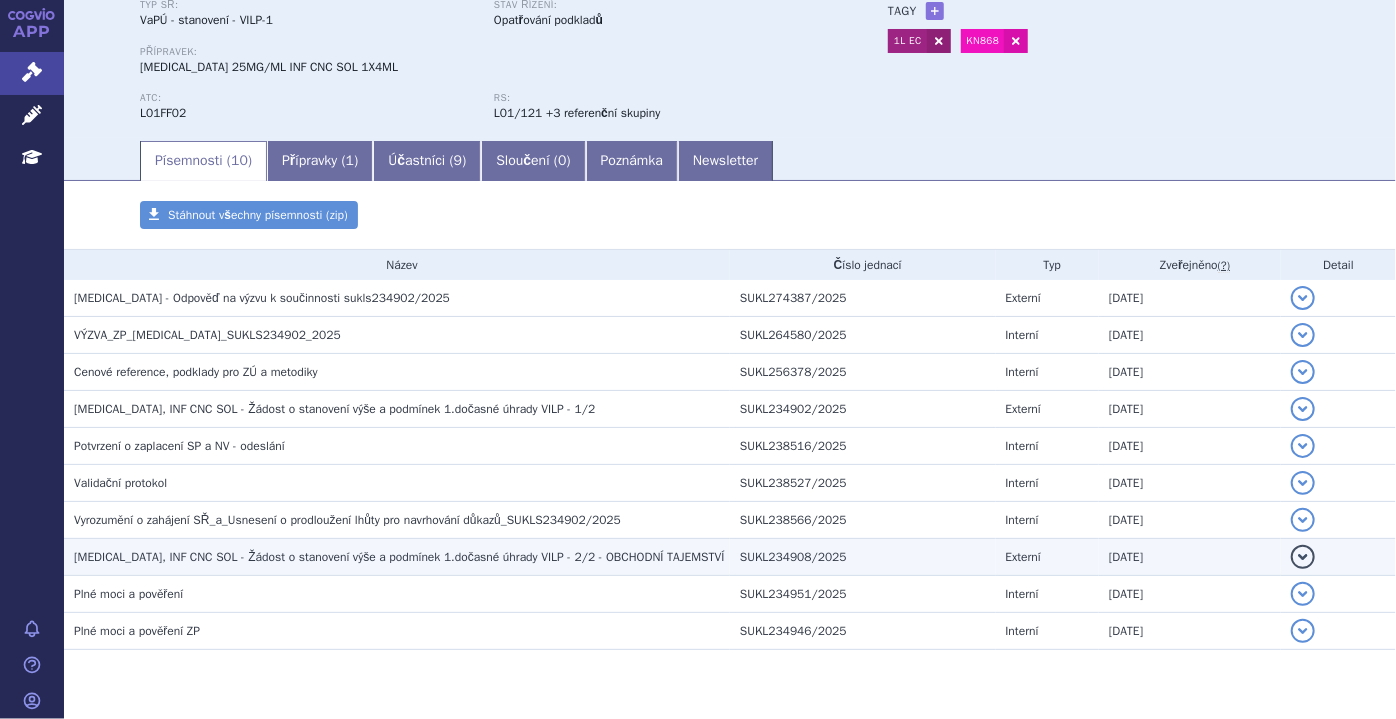click on "KEYTRUDA, INF CNC SOL - Žádost o stanovení výše a podmínek 1.dočasné úhrady VILP - 2/2 - OBCHODNÍ TAJEMSTVÍ" at bounding box center (399, 557) 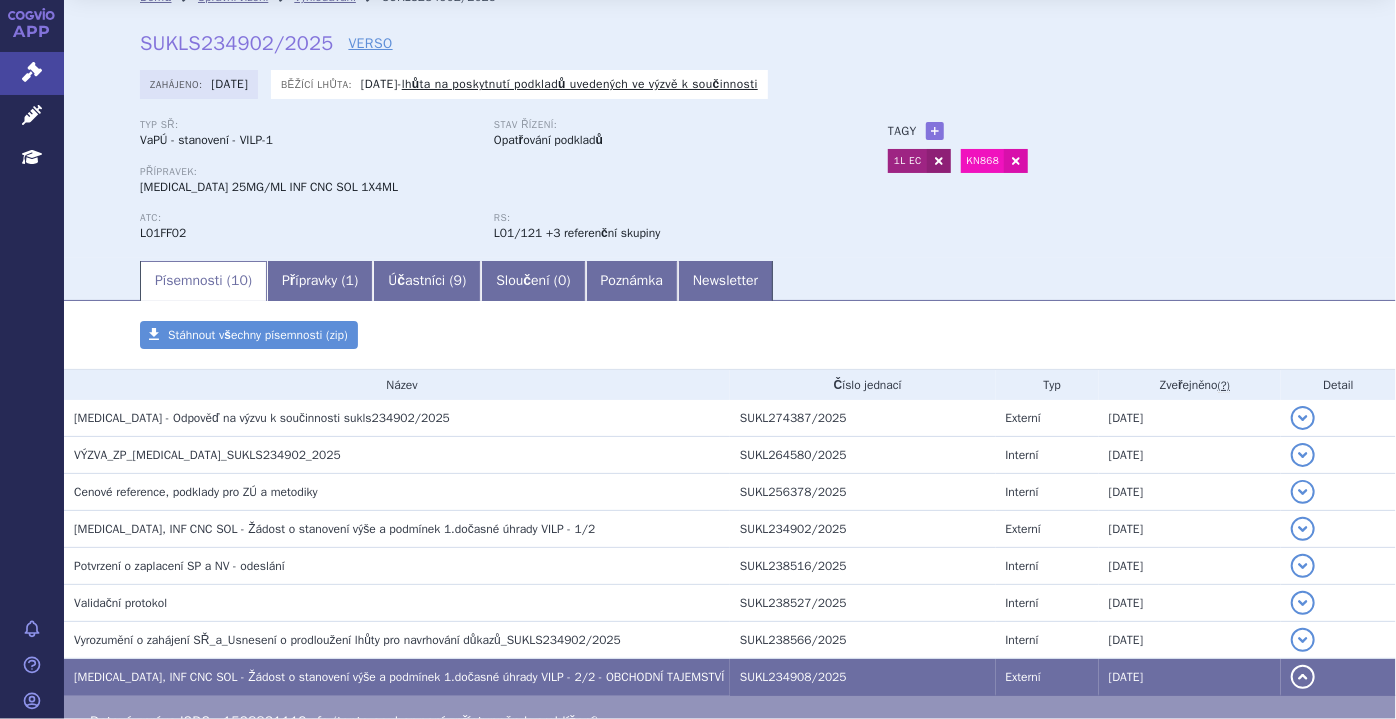 scroll, scrollTop: 60, scrollLeft: 0, axis: vertical 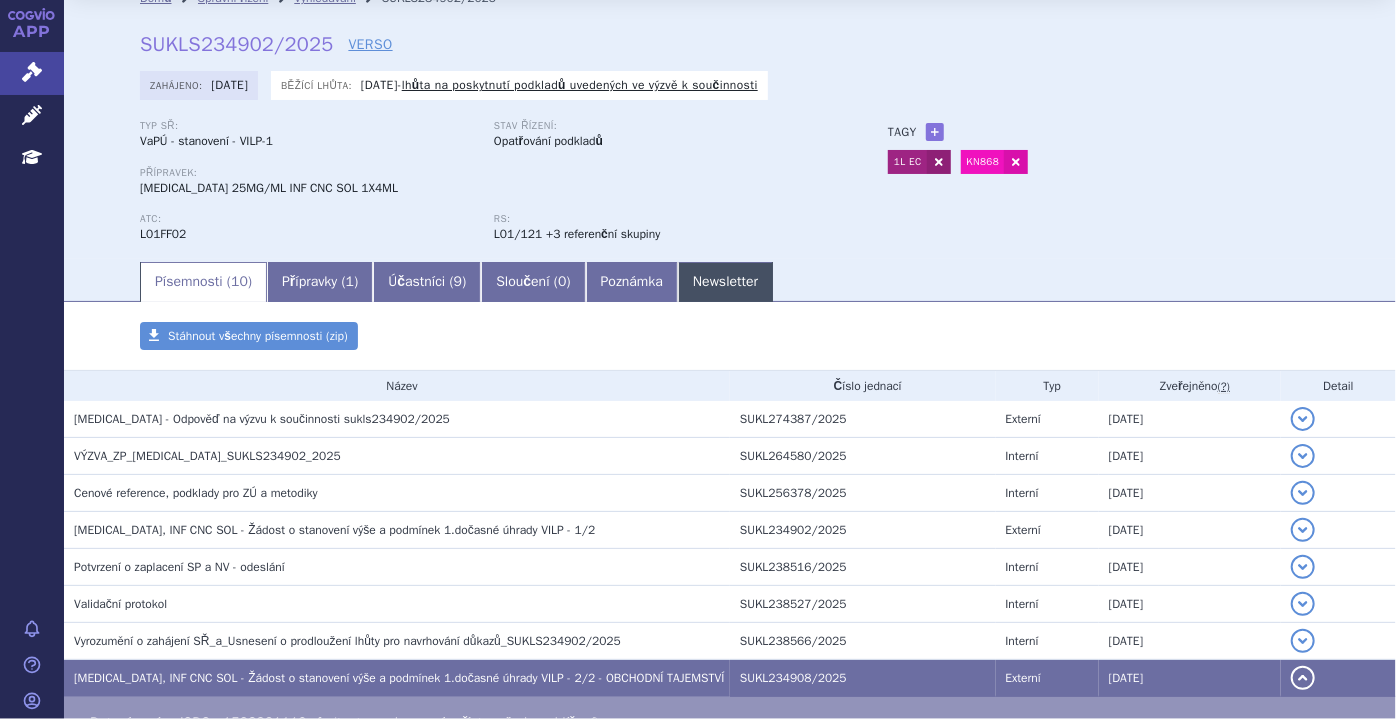 click on "Newsletter" at bounding box center [725, 282] 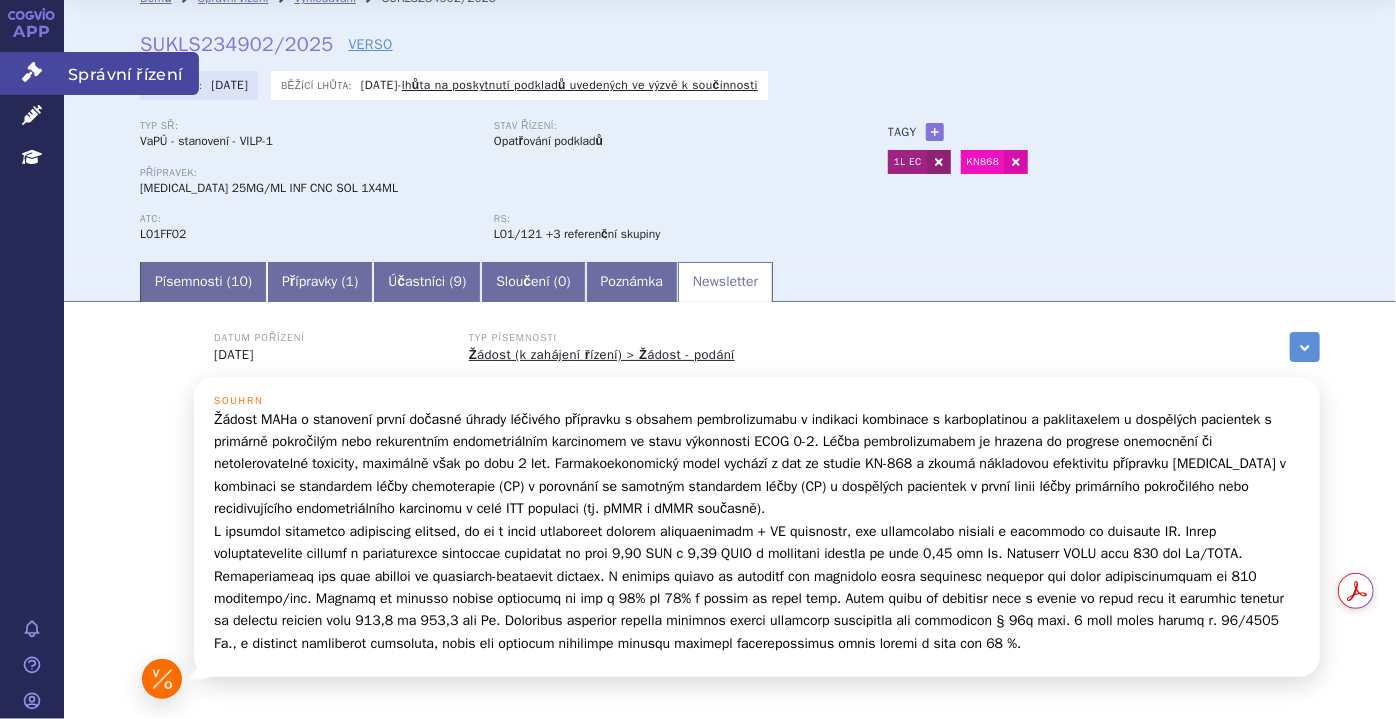 click on "Správní řízení" at bounding box center [32, 73] 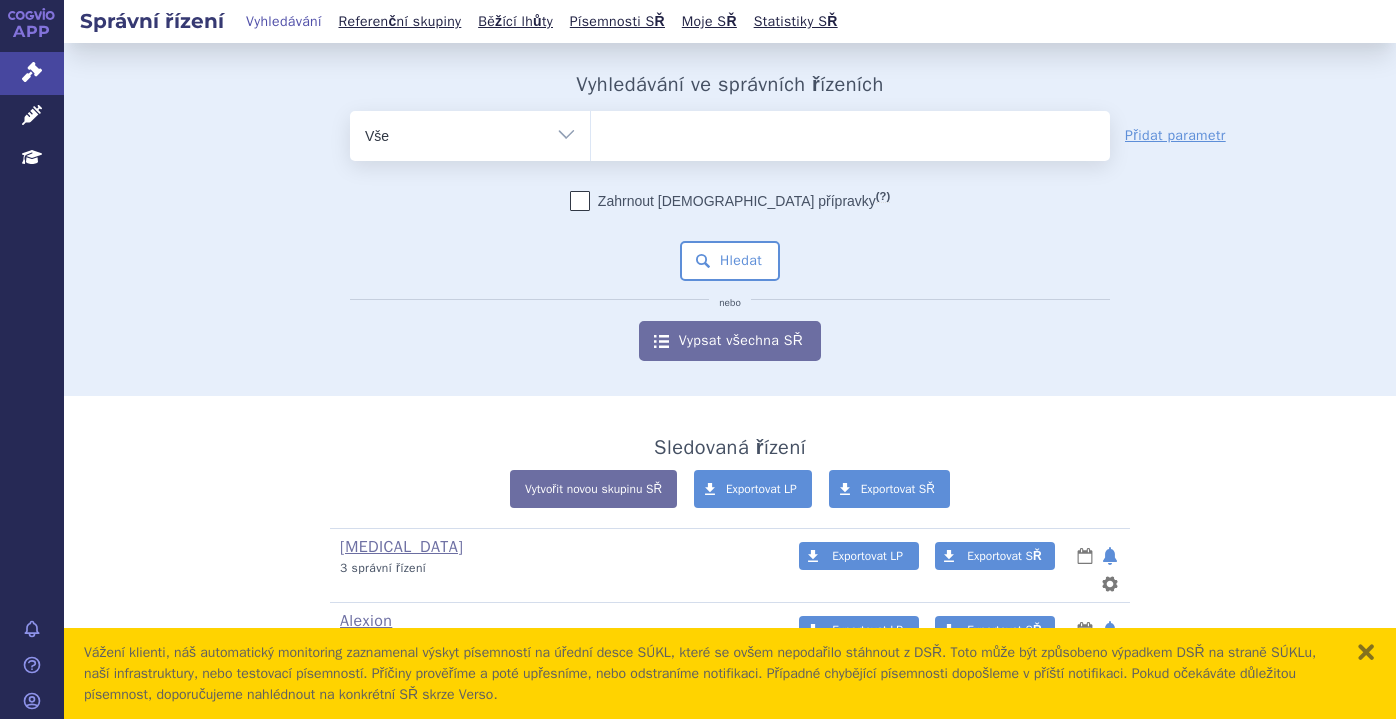 click at bounding box center [850, 132] 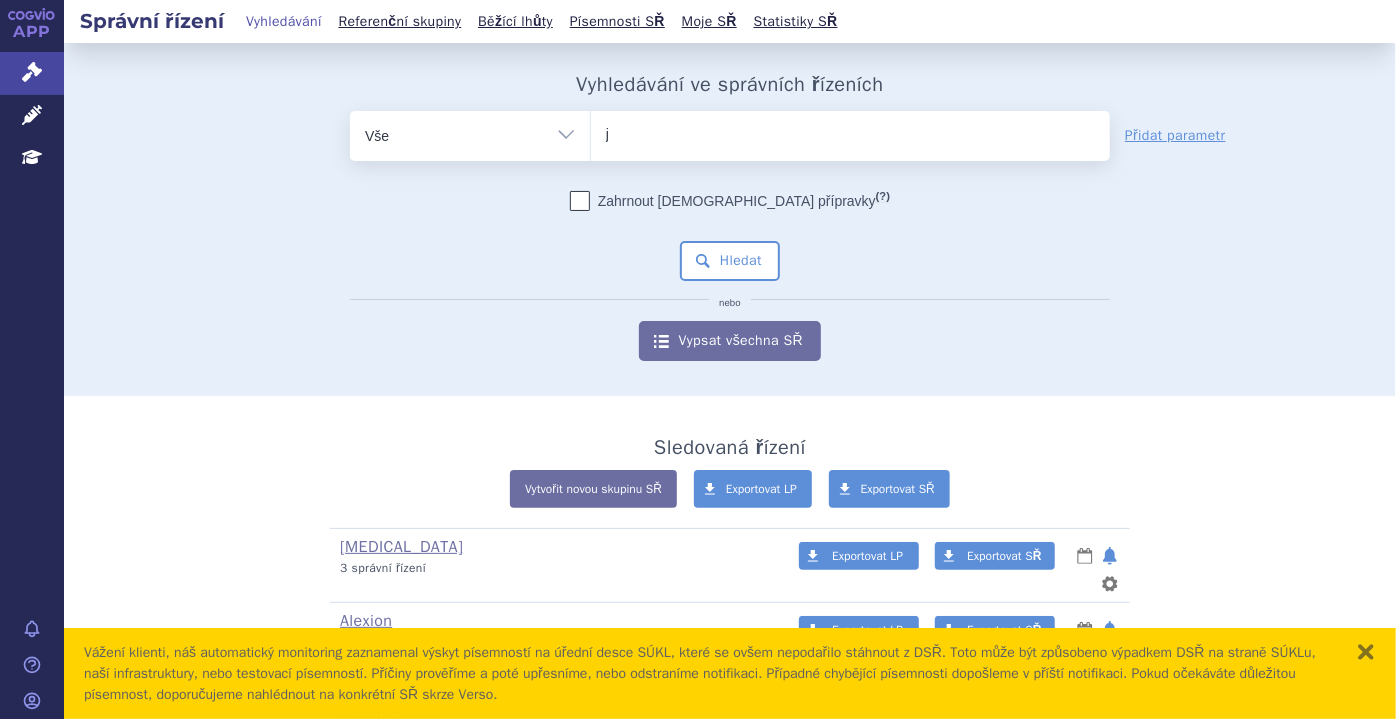 type on "je" 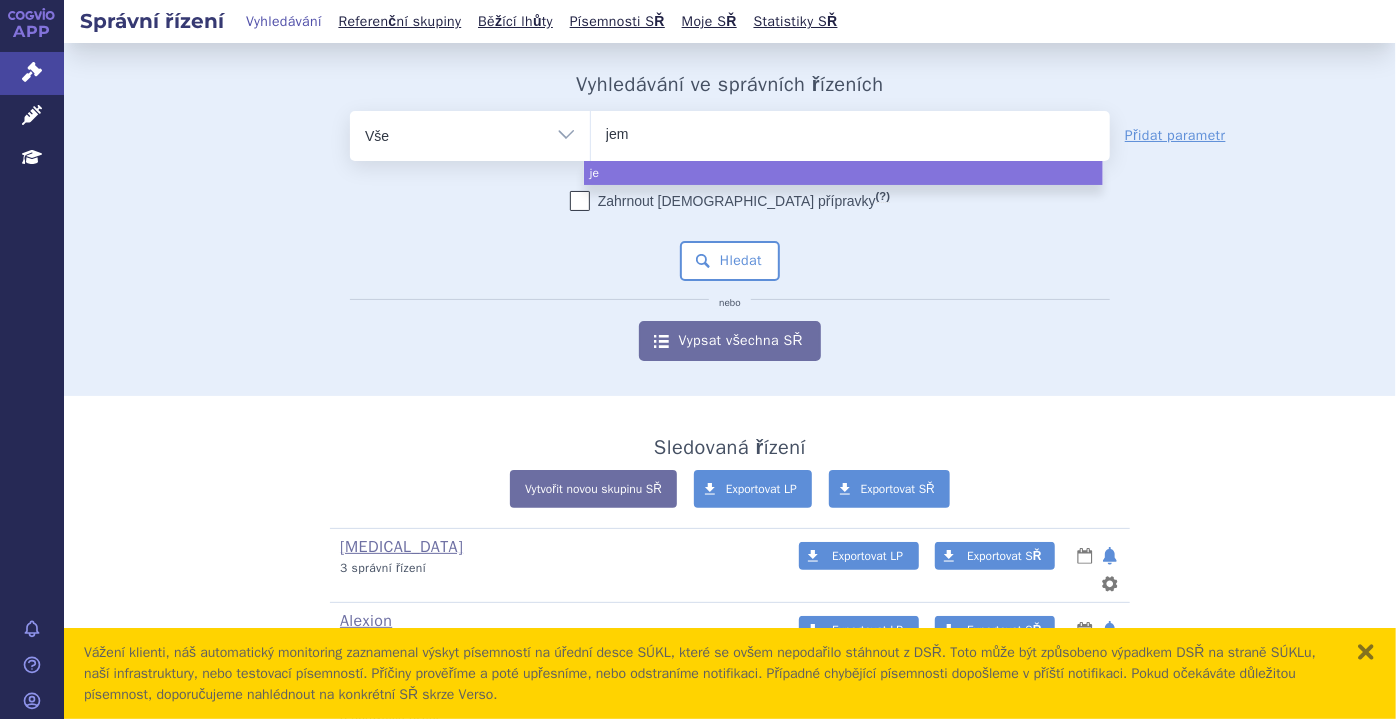 type on "jemp" 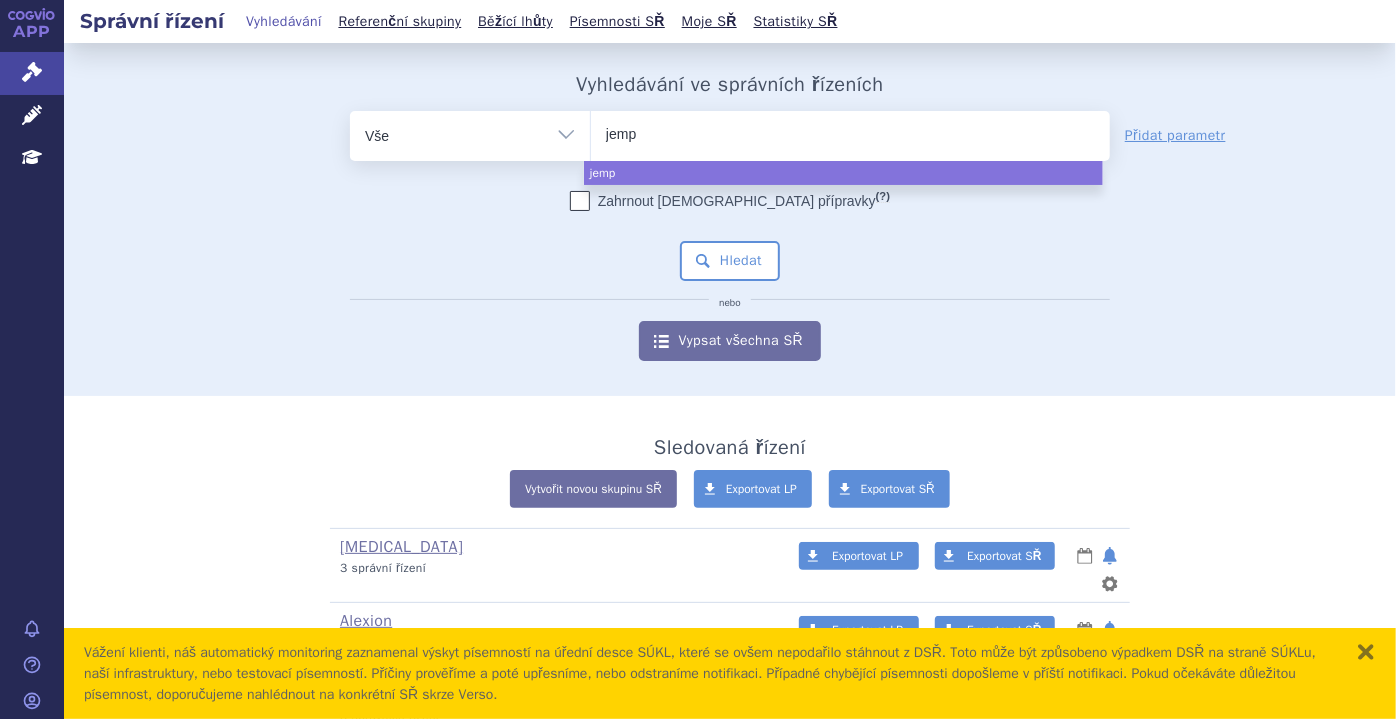 type on "jempe" 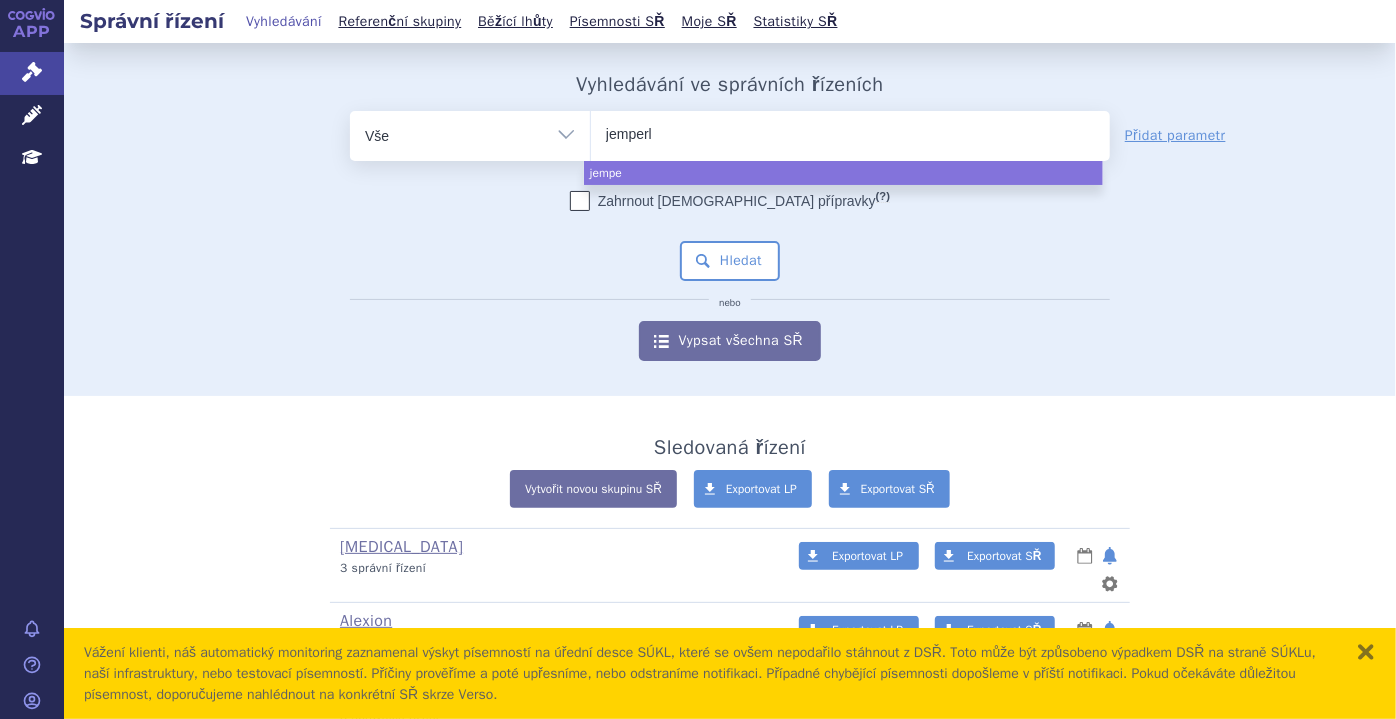 type on "[MEDICAL_DATA]" 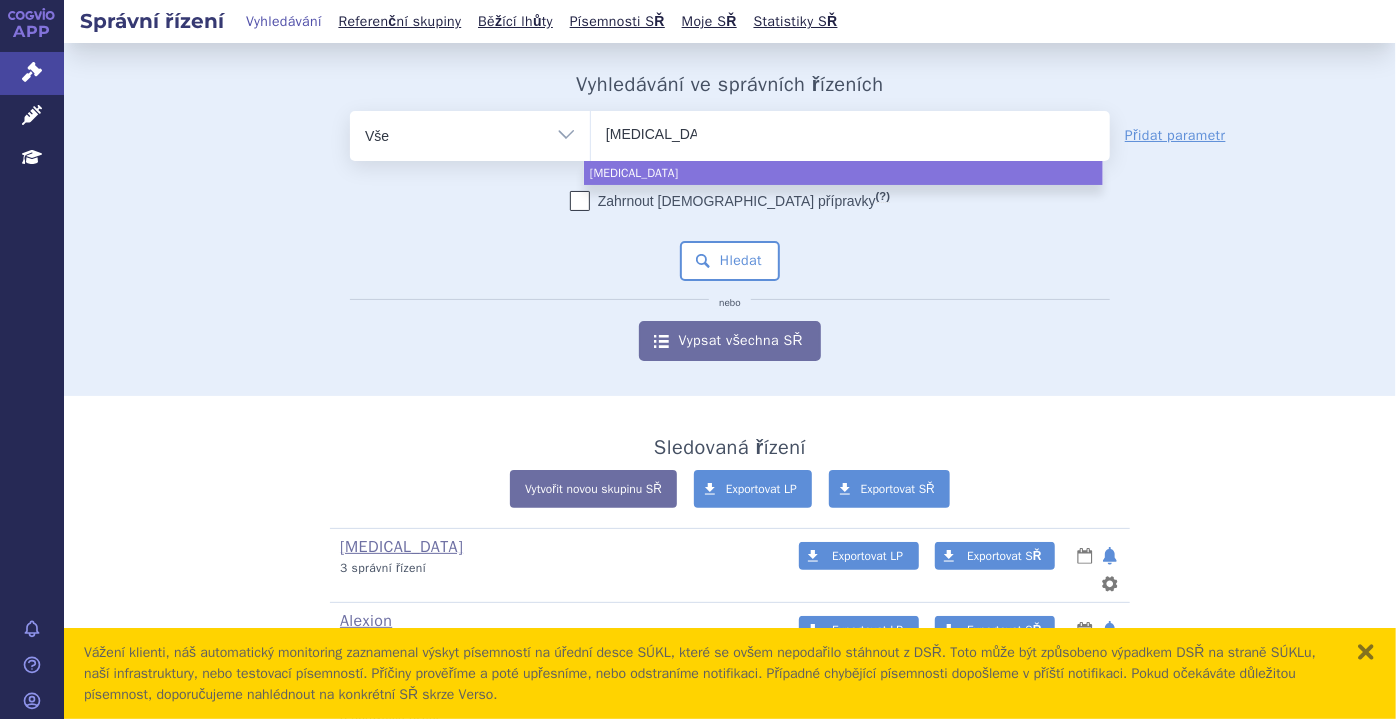 select on "[MEDICAL_DATA]" 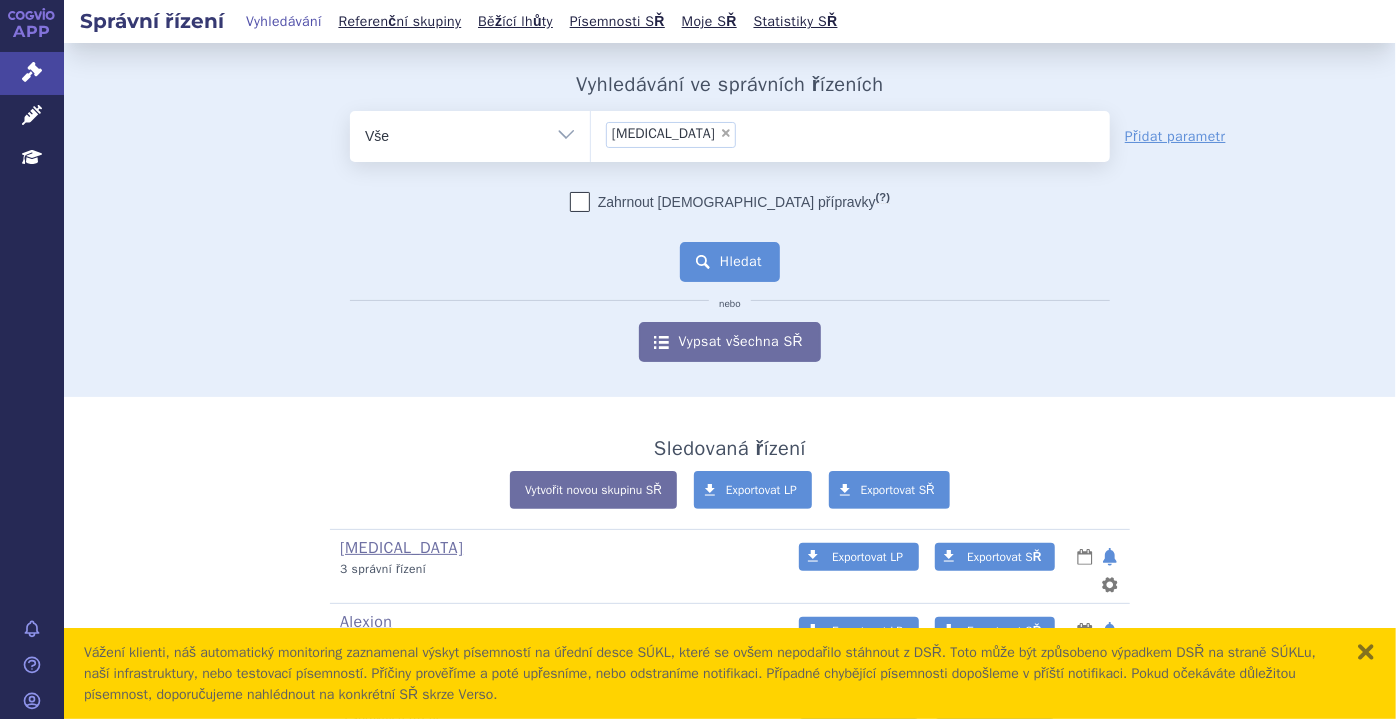 click on "Hledat" at bounding box center [730, 262] 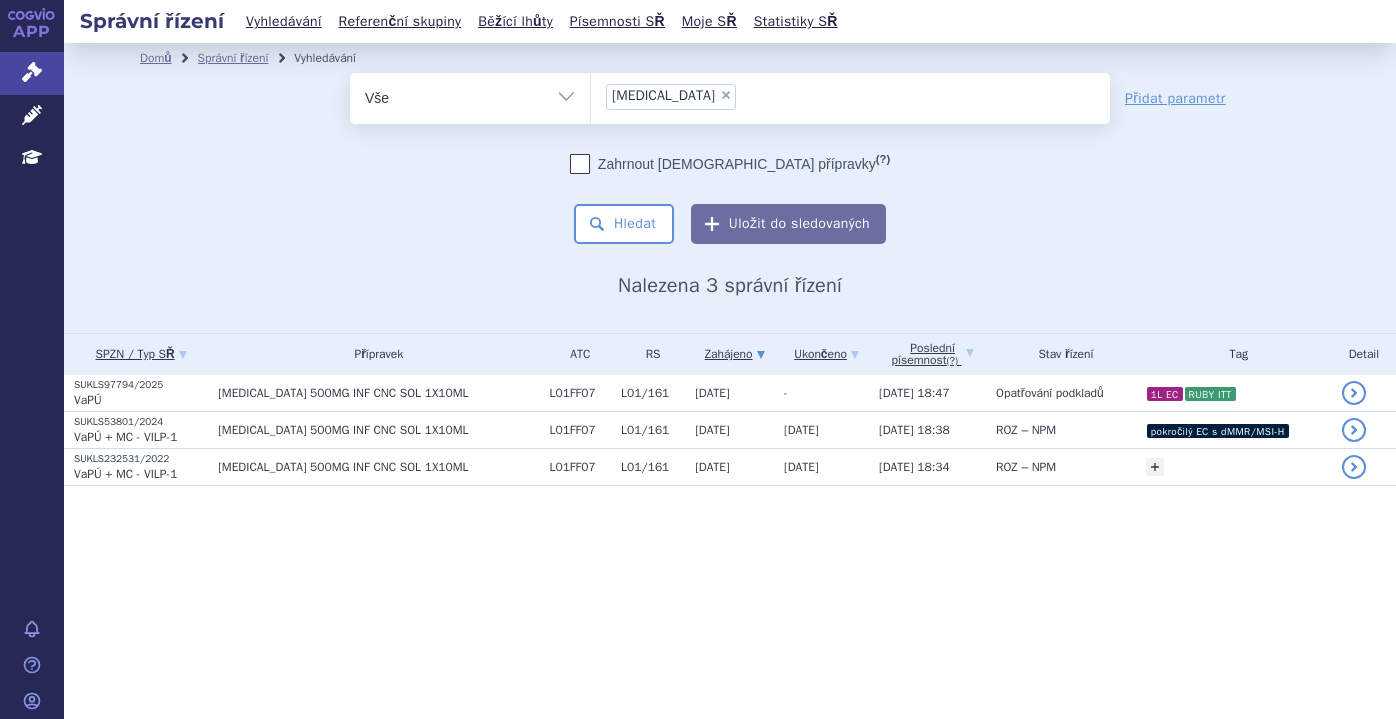 scroll, scrollTop: 0, scrollLeft: 0, axis: both 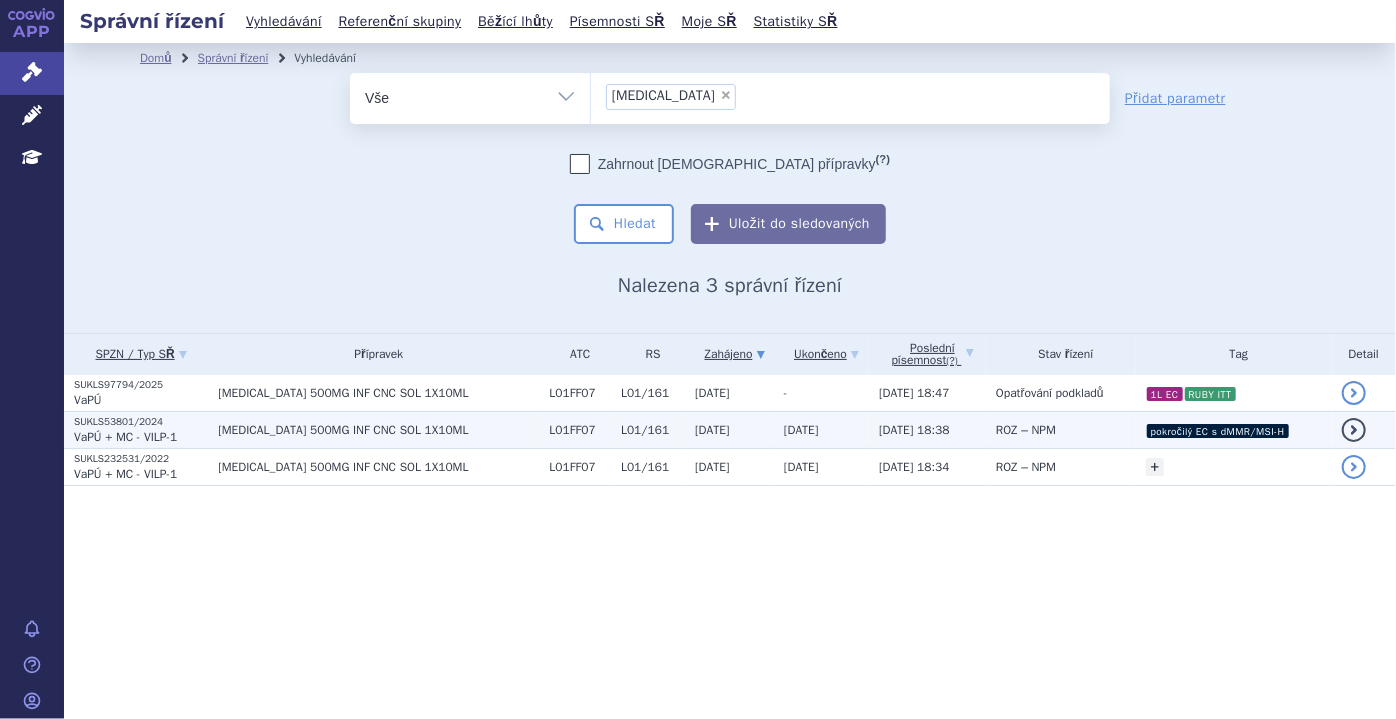 click on "[DATE]" at bounding box center (821, 429) 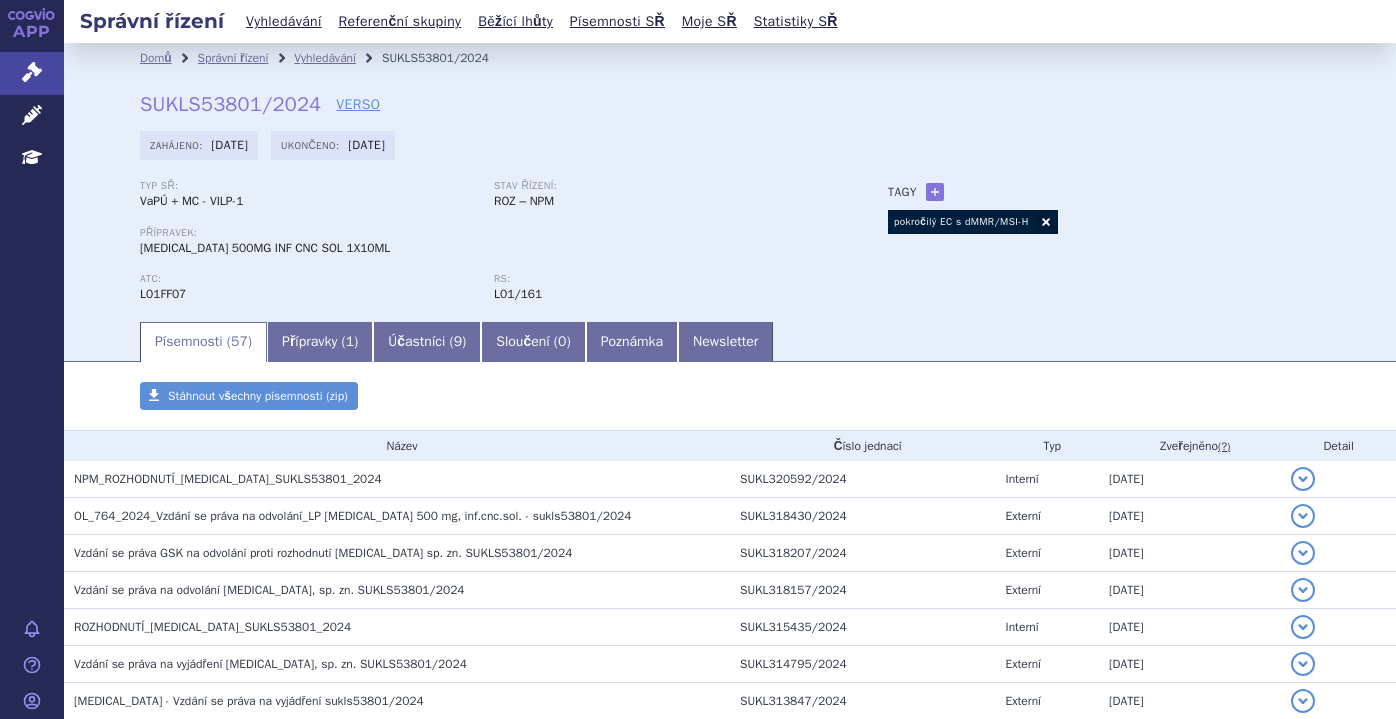 scroll, scrollTop: 0, scrollLeft: 0, axis: both 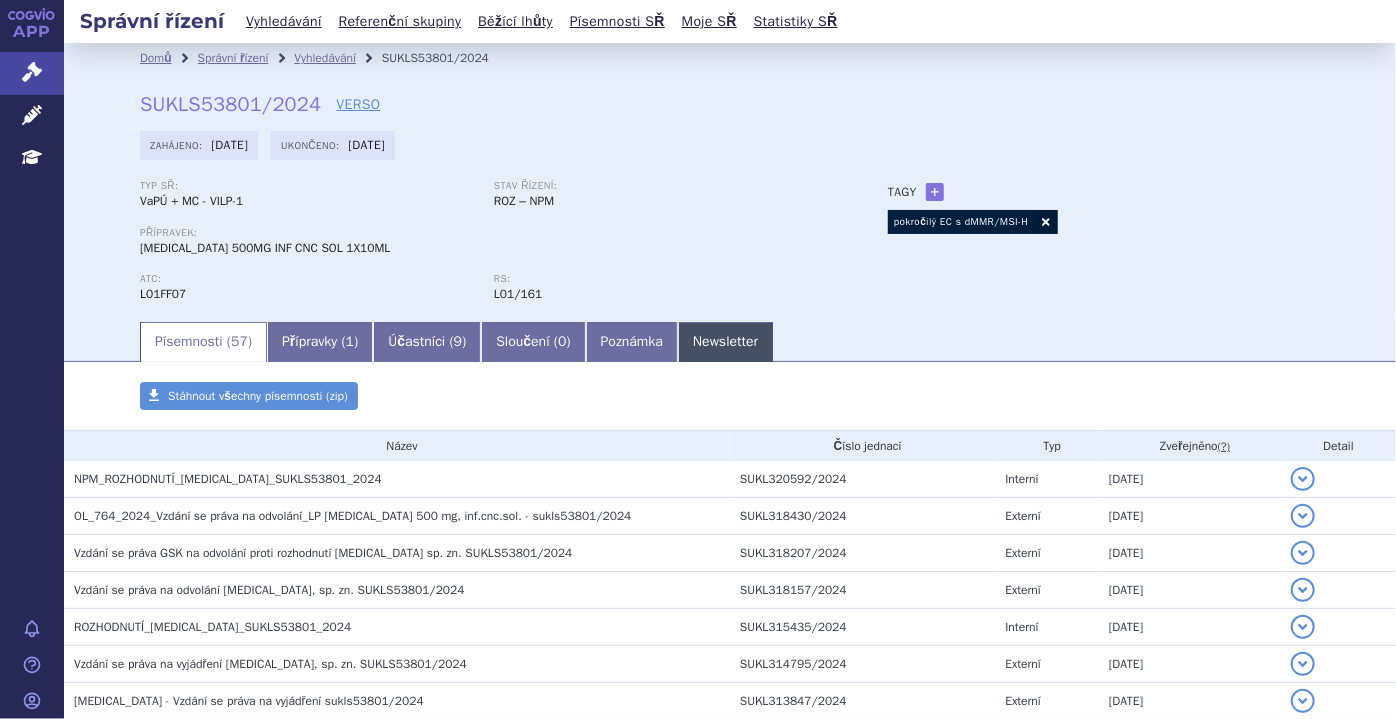 click on "Newsletter" at bounding box center (725, 342) 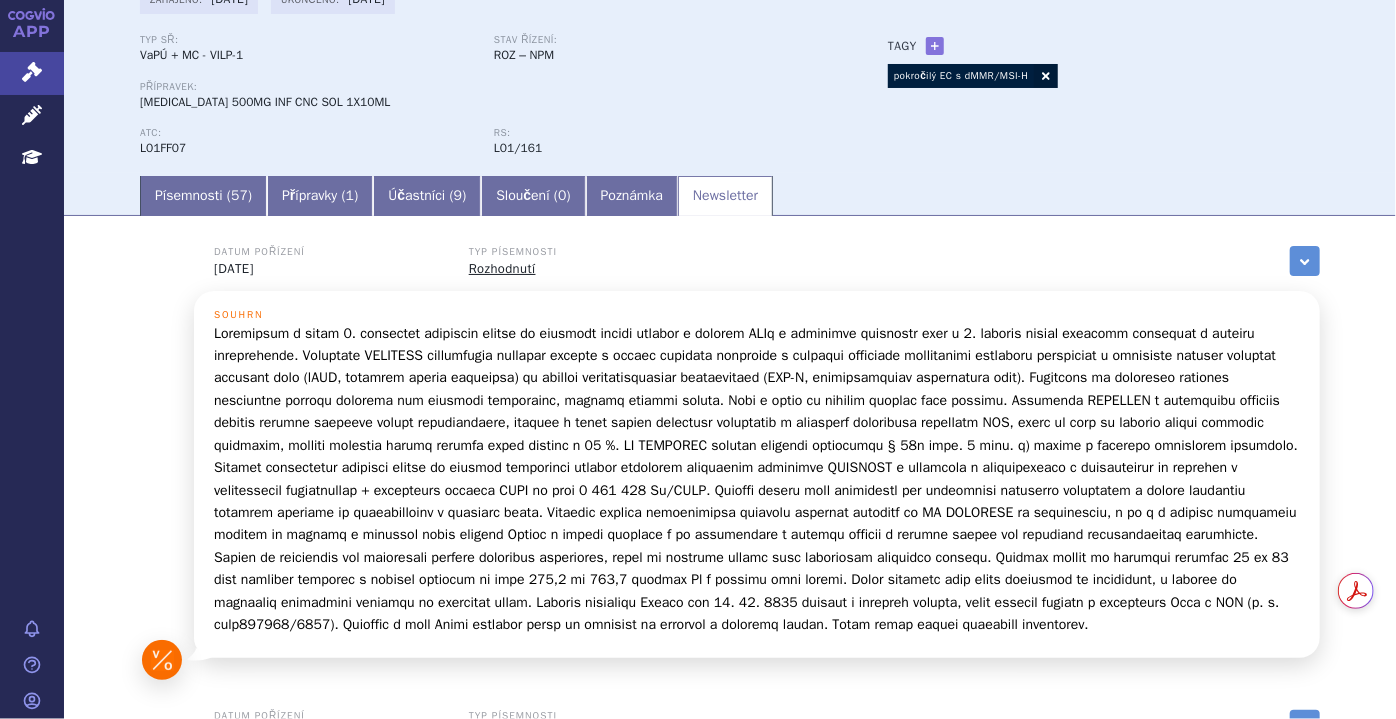 scroll, scrollTop: 181, scrollLeft: 0, axis: vertical 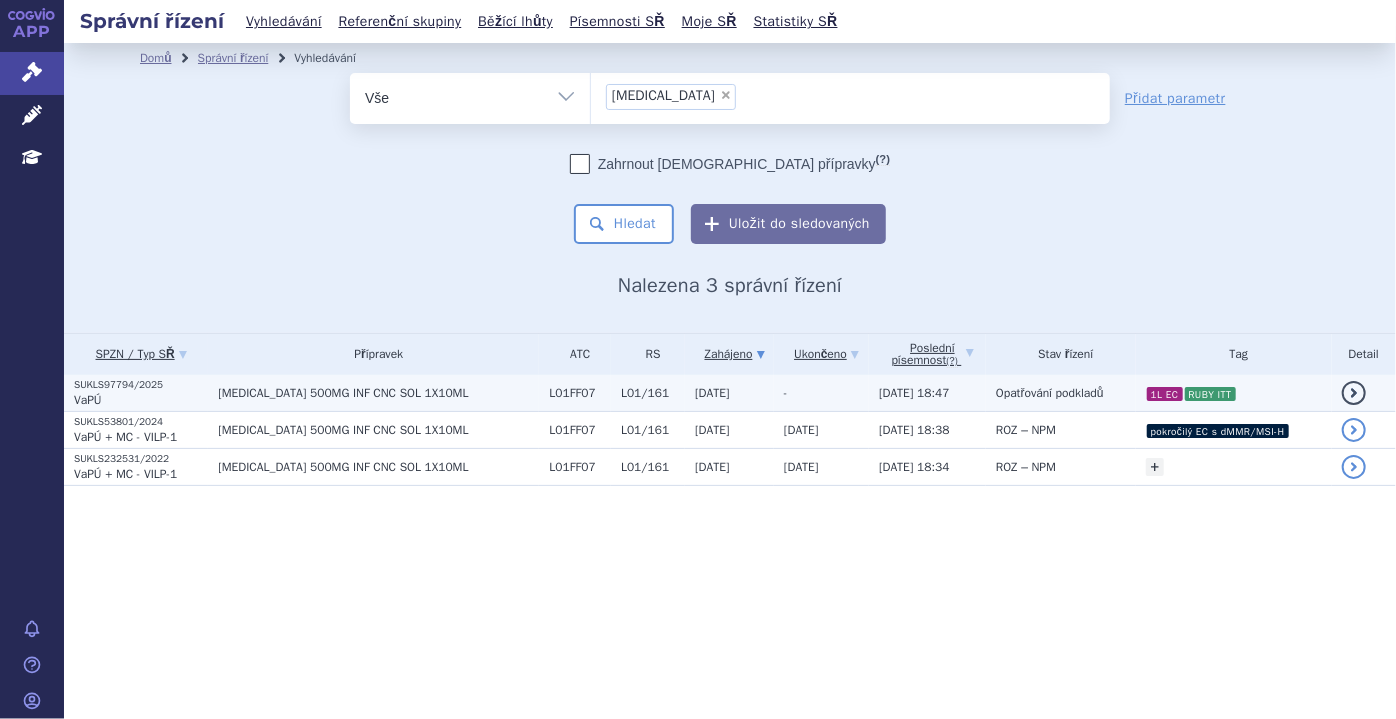 click on "[DATE]" at bounding box center (712, 393) 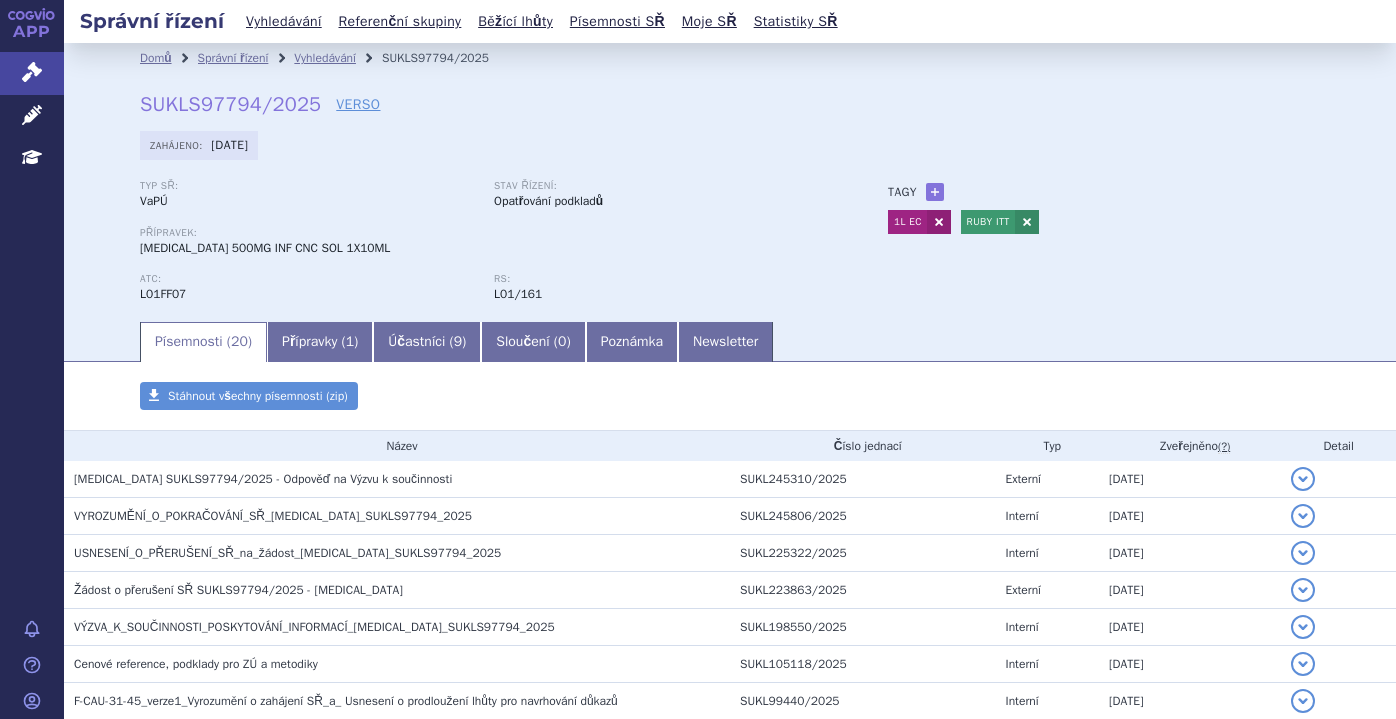 scroll, scrollTop: 0, scrollLeft: 0, axis: both 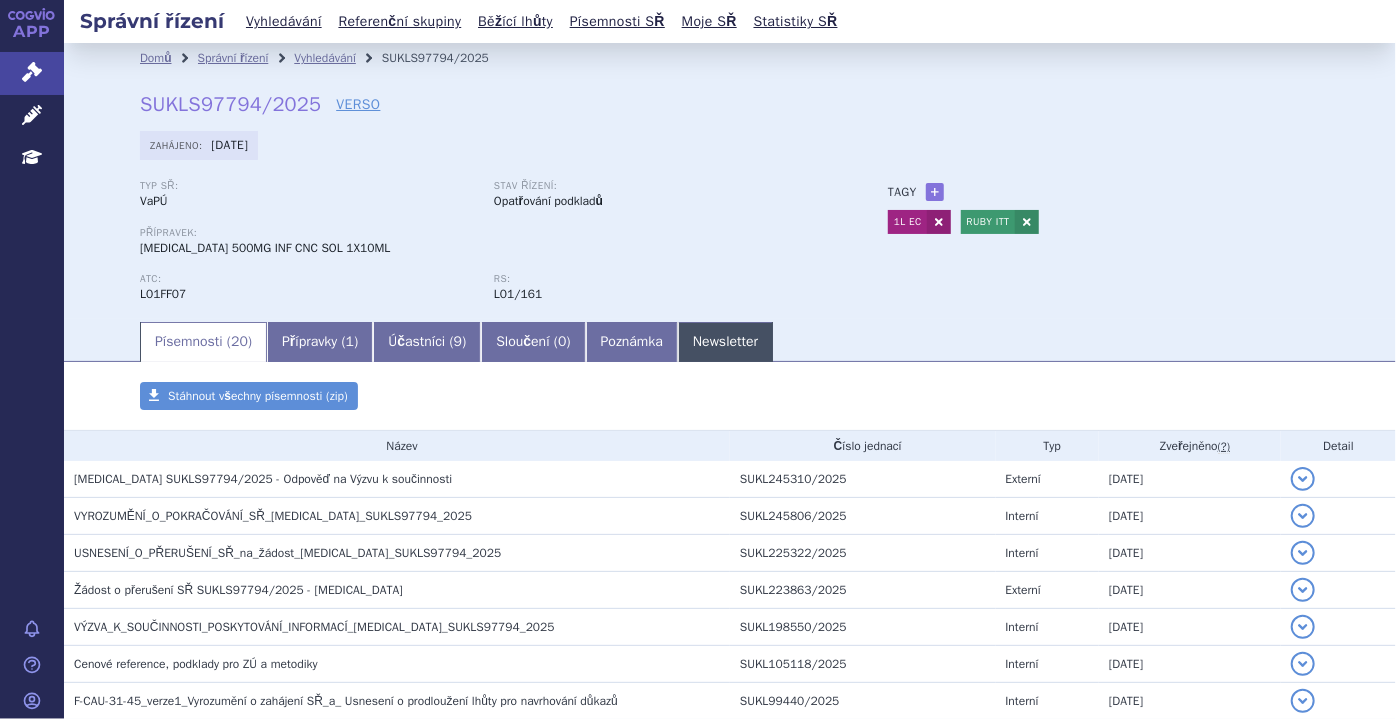 click on "Newsletter" at bounding box center (725, 342) 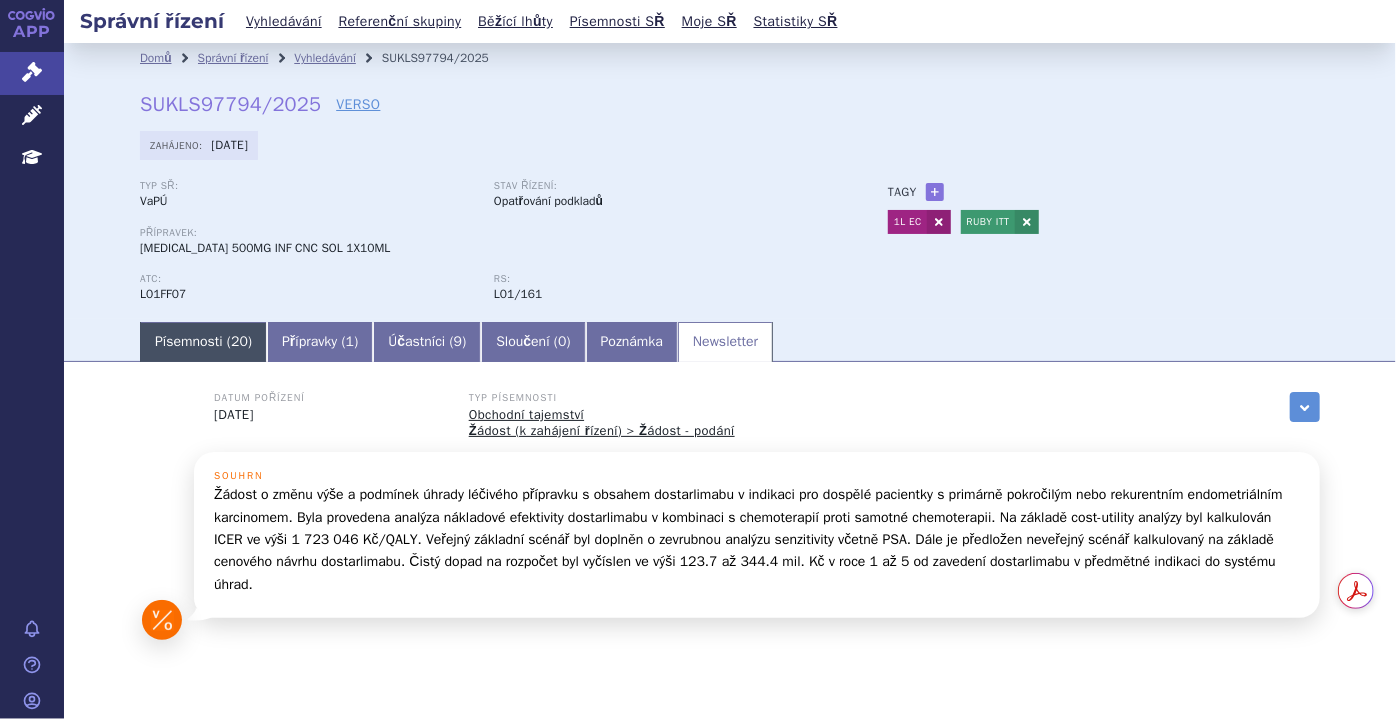 click on "Písemnosti ( 20 )" at bounding box center [203, 342] 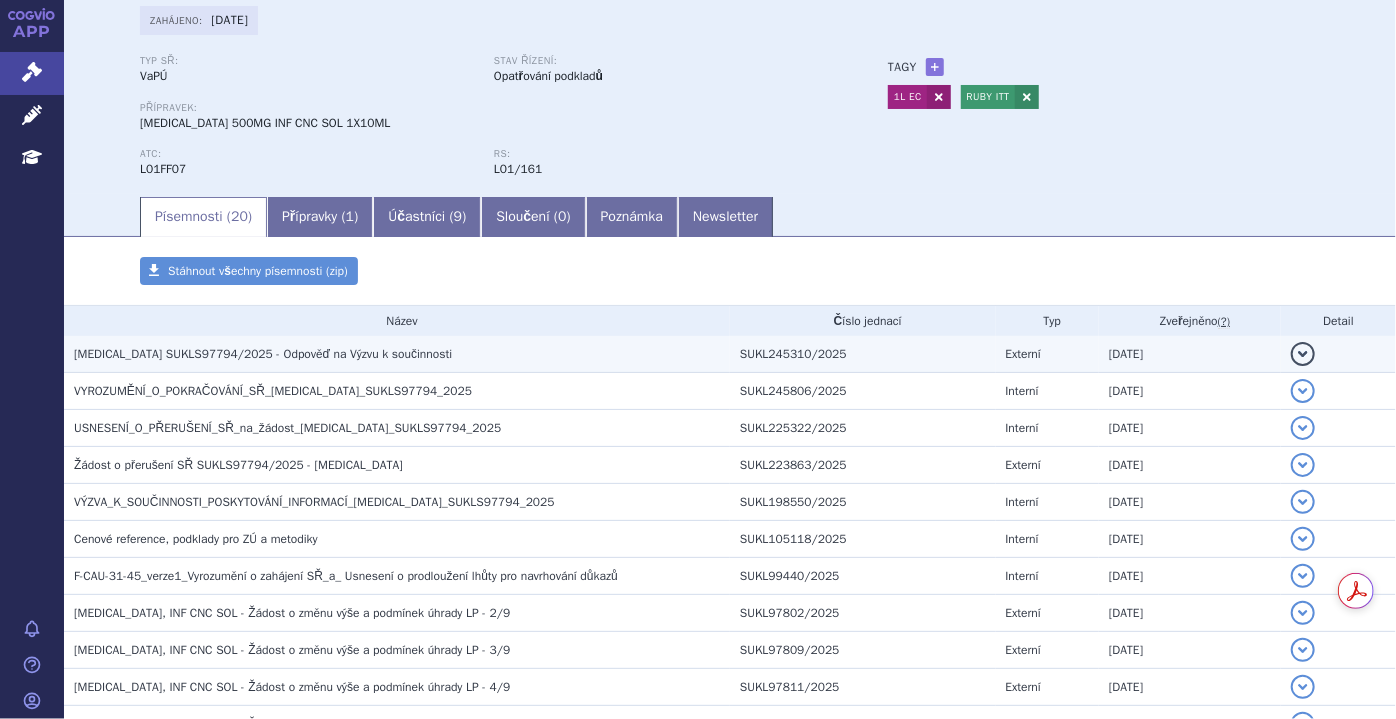 scroll, scrollTop: 181, scrollLeft: 0, axis: vertical 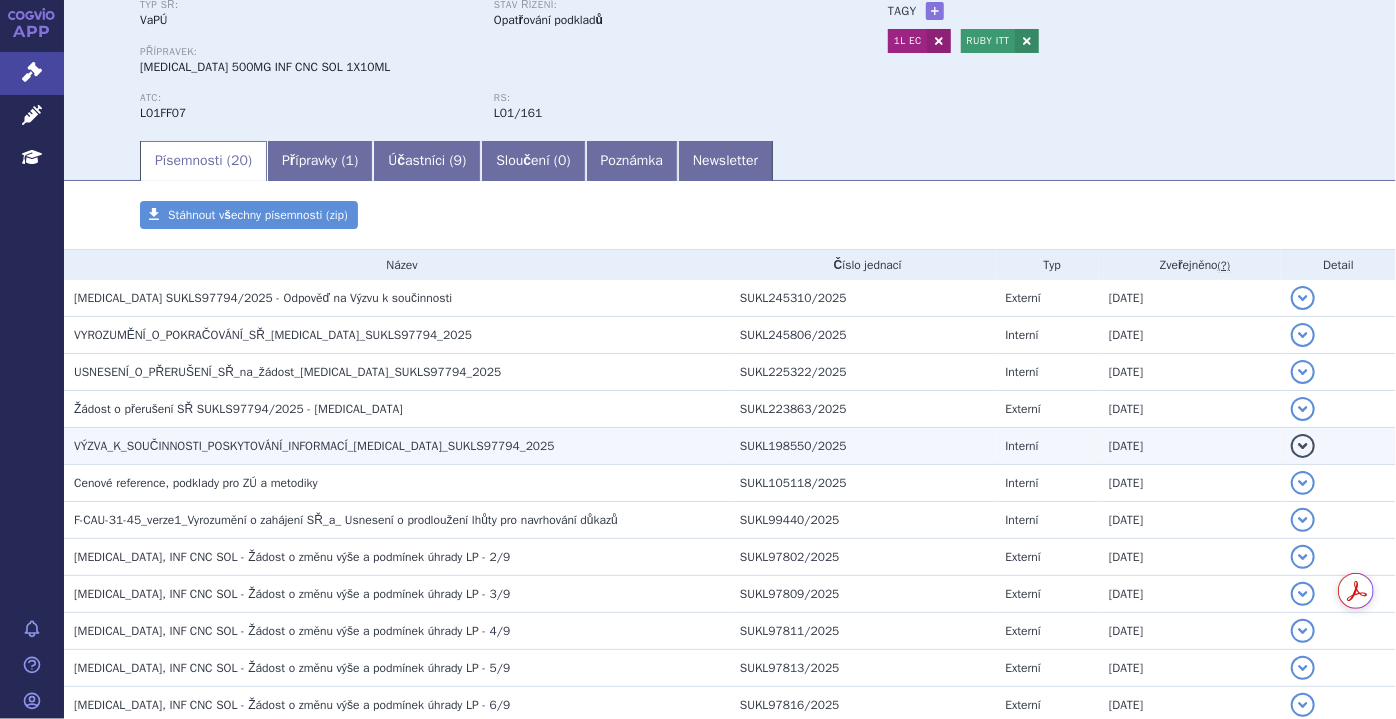click on "VÝZVA_K_SOUČINNOSTI_POSKYTOVÁNÍ_INFORMACÍ_JEMPERLI_SUKLS97794_2025" at bounding box center [314, 446] 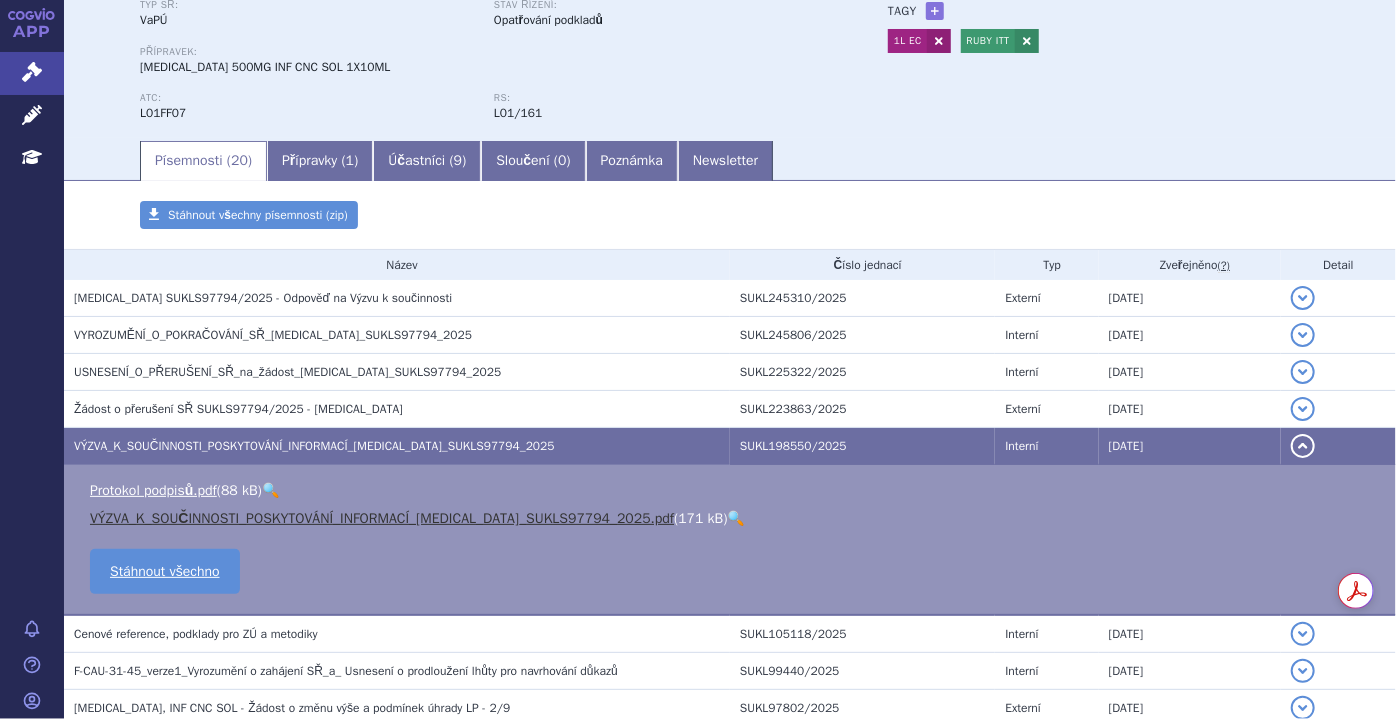 click on "VÝZVA_K_SOUČINNOSTI_POSKYTOVÁNÍ_INFORMACÍ_JEMPERLI_SUKLS97794_2025.pdf" at bounding box center (382, 518) 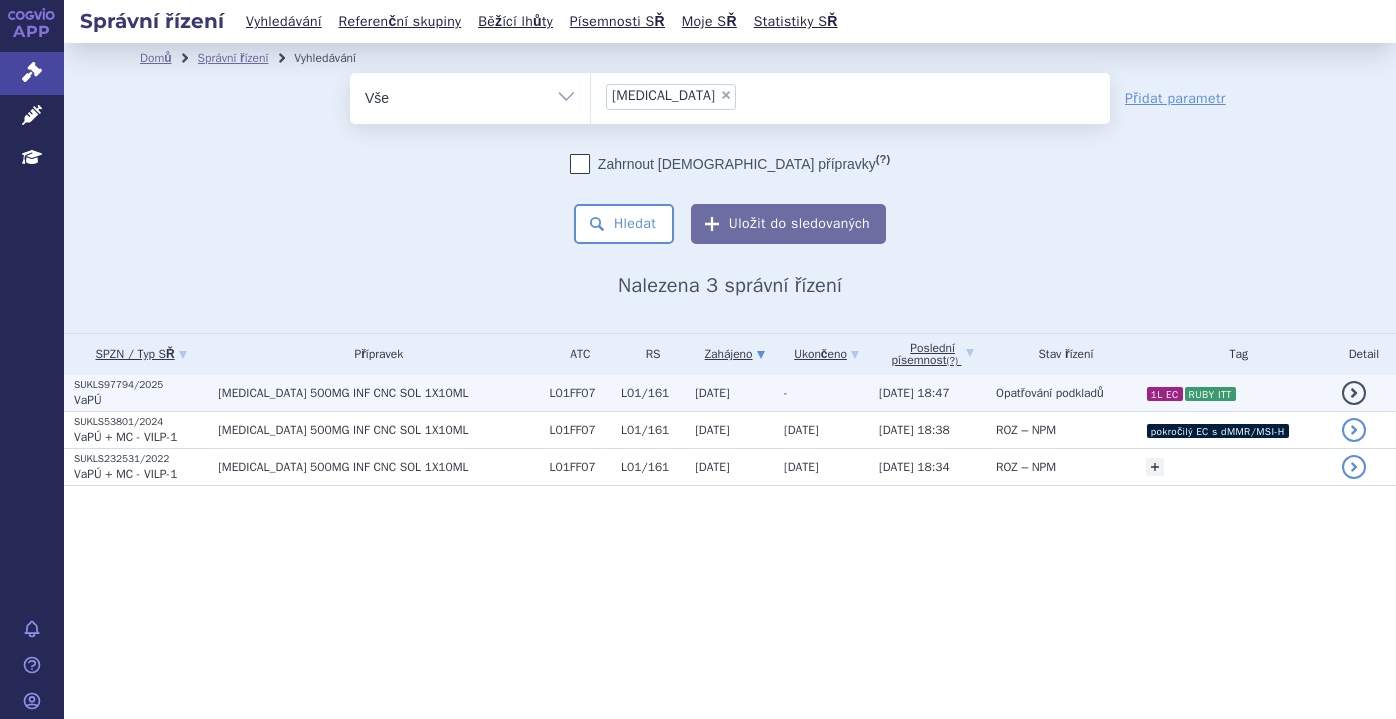 scroll, scrollTop: 0, scrollLeft: 0, axis: both 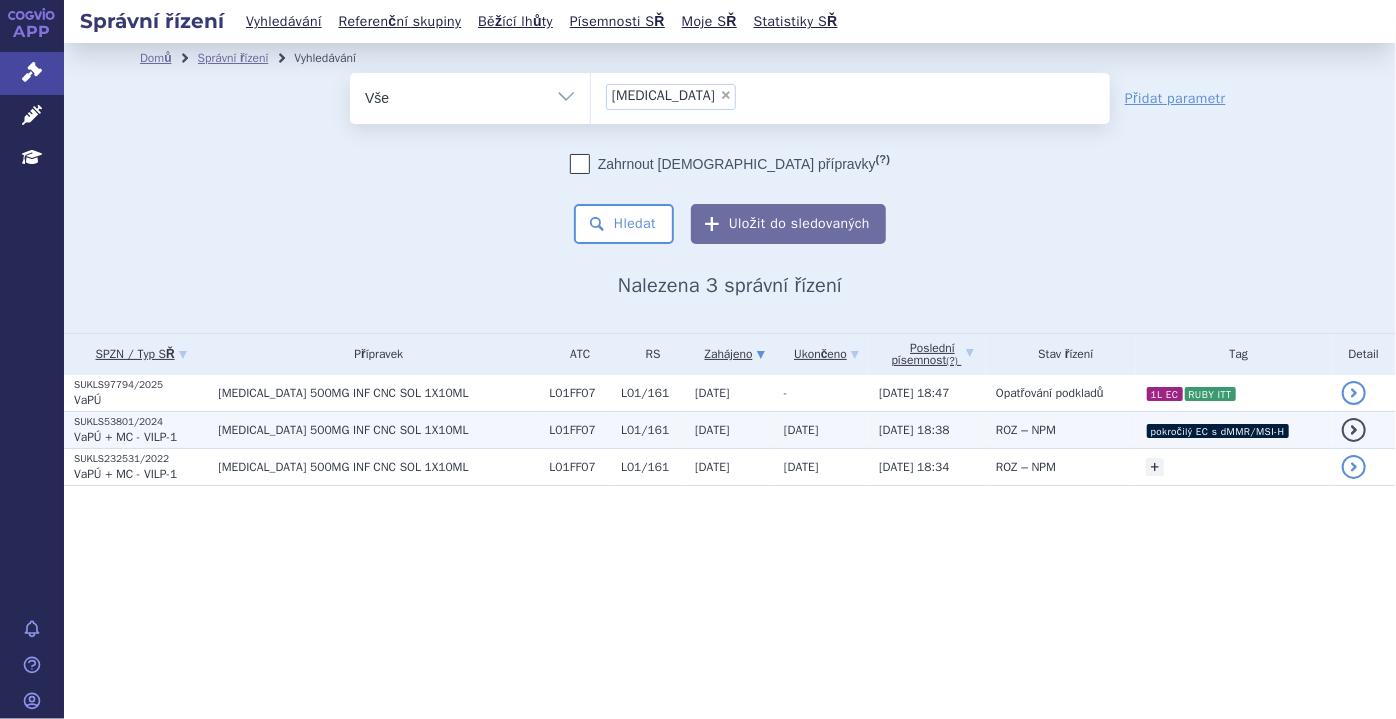 click on "[DATE]" at bounding box center [801, 430] 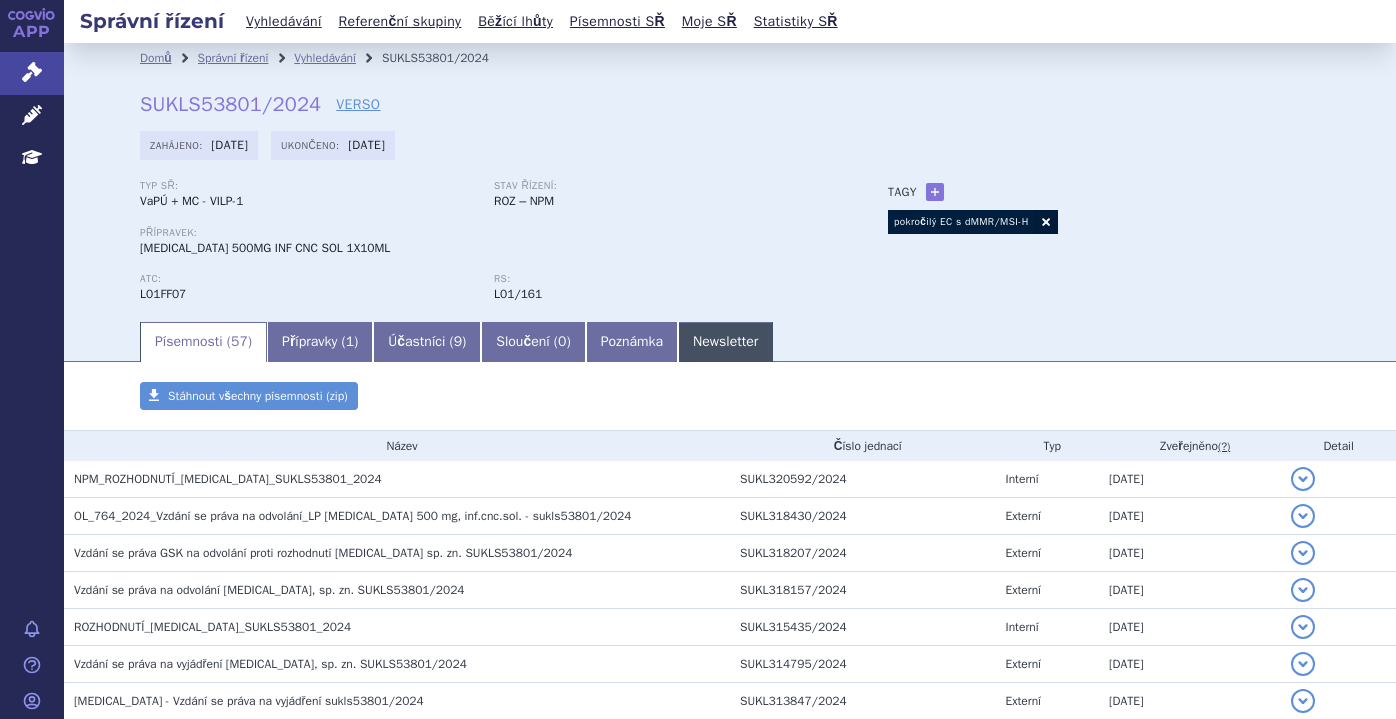 scroll, scrollTop: 0, scrollLeft: 0, axis: both 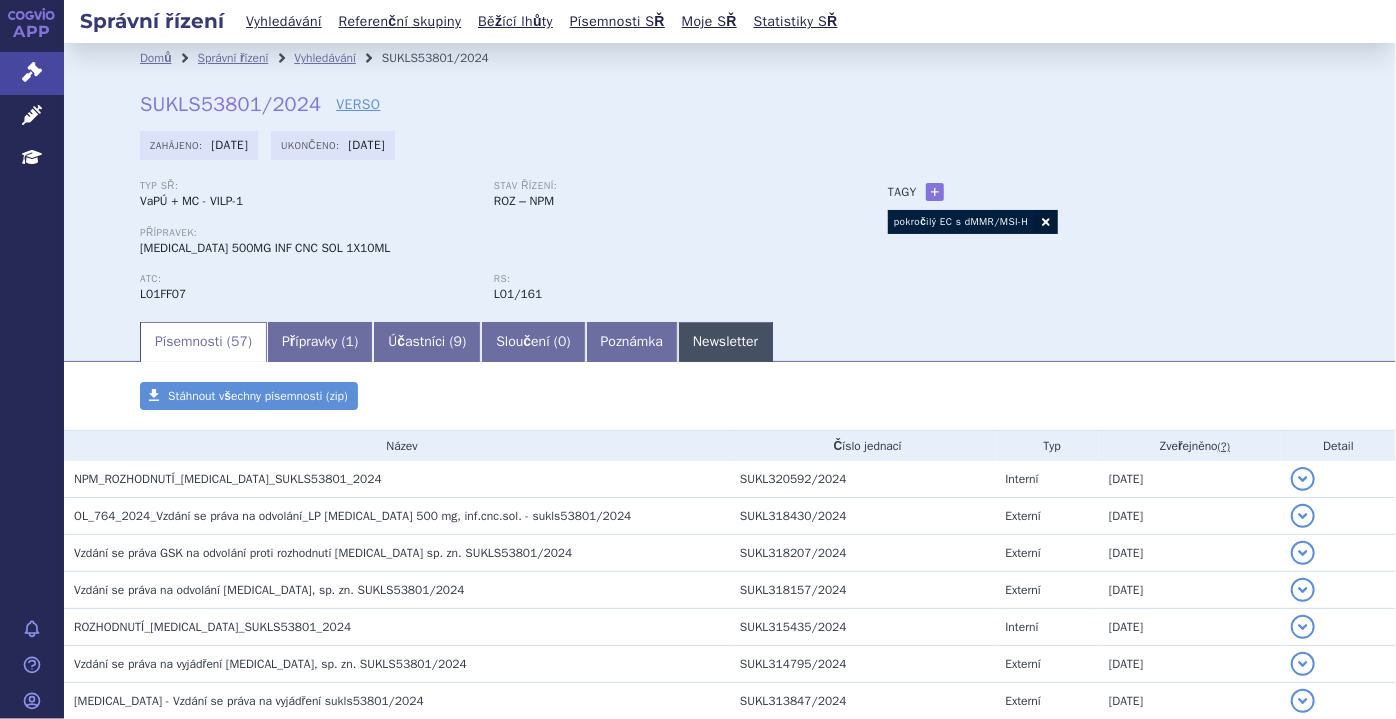 click on "Newsletter" at bounding box center [725, 342] 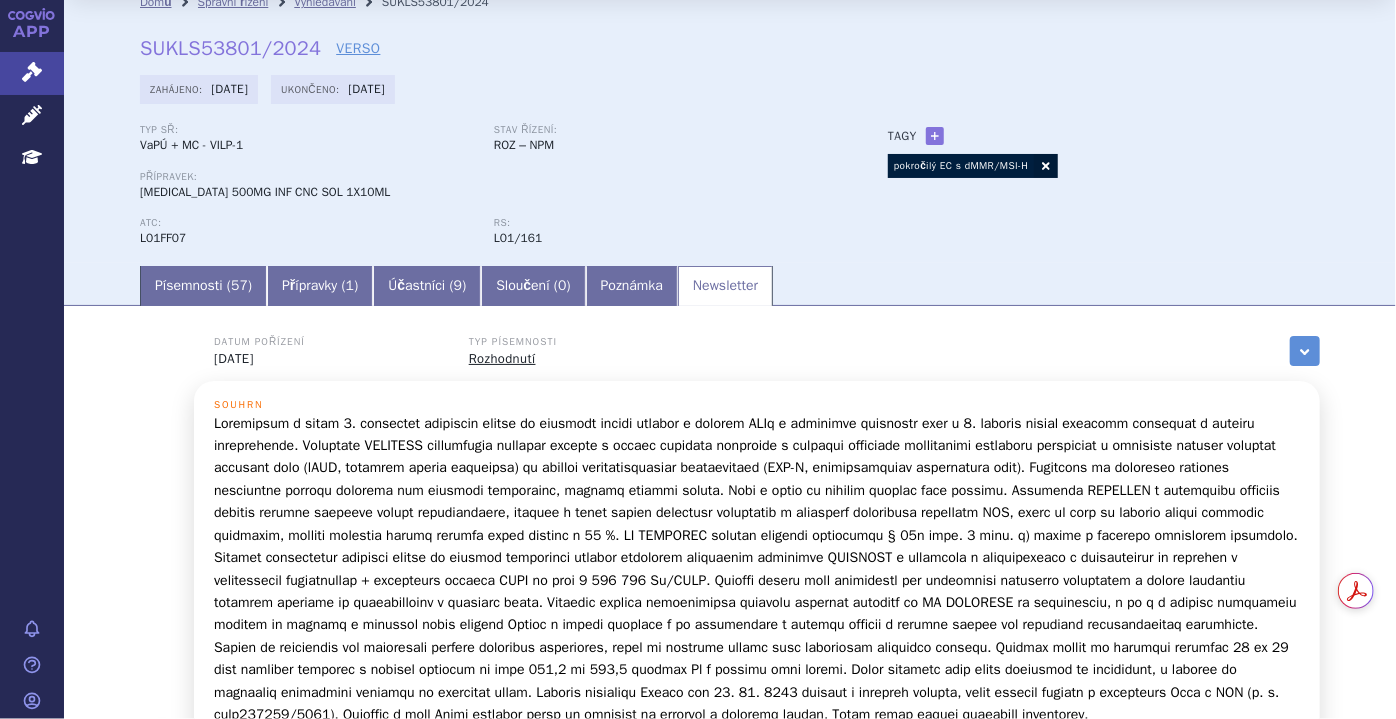 scroll, scrollTop: 181, scrollLeft: 0, axis: vertical 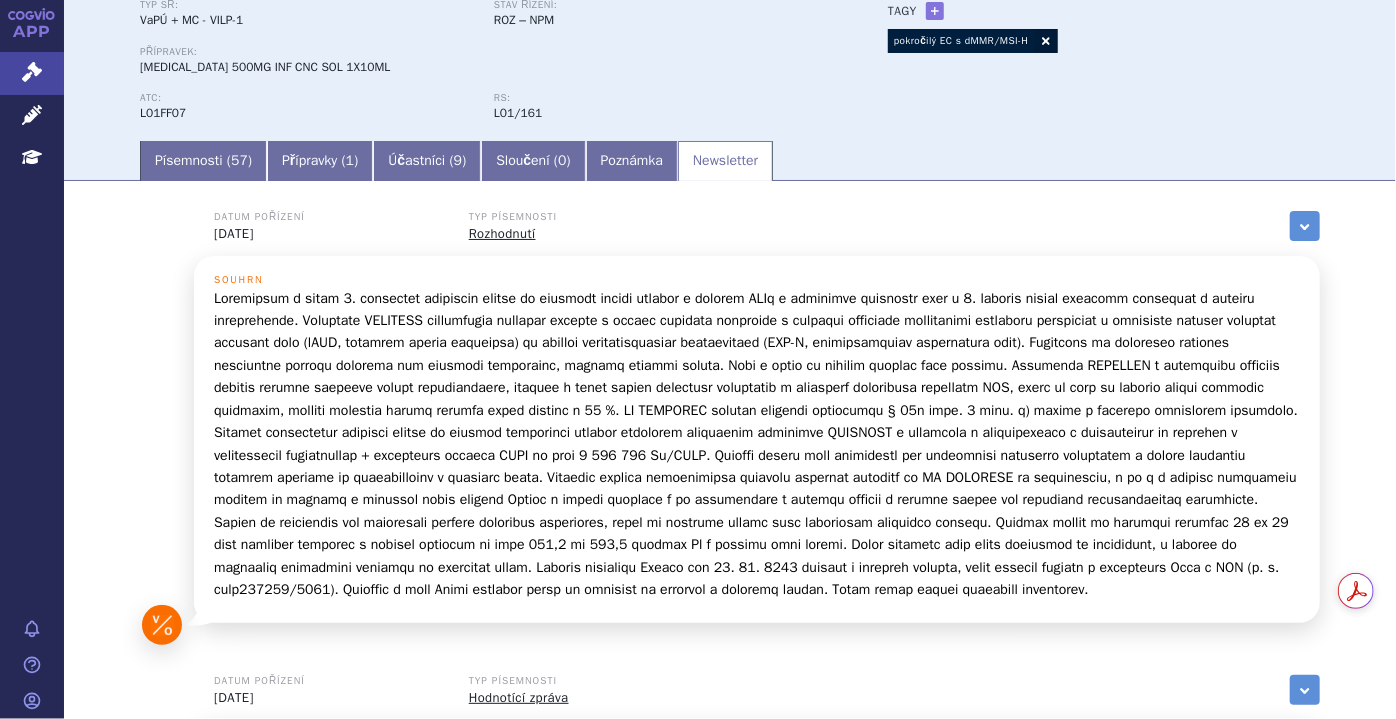 click on "Datum pořízení 04.12.2024
Typ písemnosti
Rozhodnutí
zobrazit vše
Referenční indikace pokročilý endometriální karcinom s deficitem systému opravy chybného
párování bází nebo vysokou mikrosatelitovou nestabilitou
Datum zahájení
01.03.2024
/  278  dní
Souhrn" at bounding box center [730, 1095] 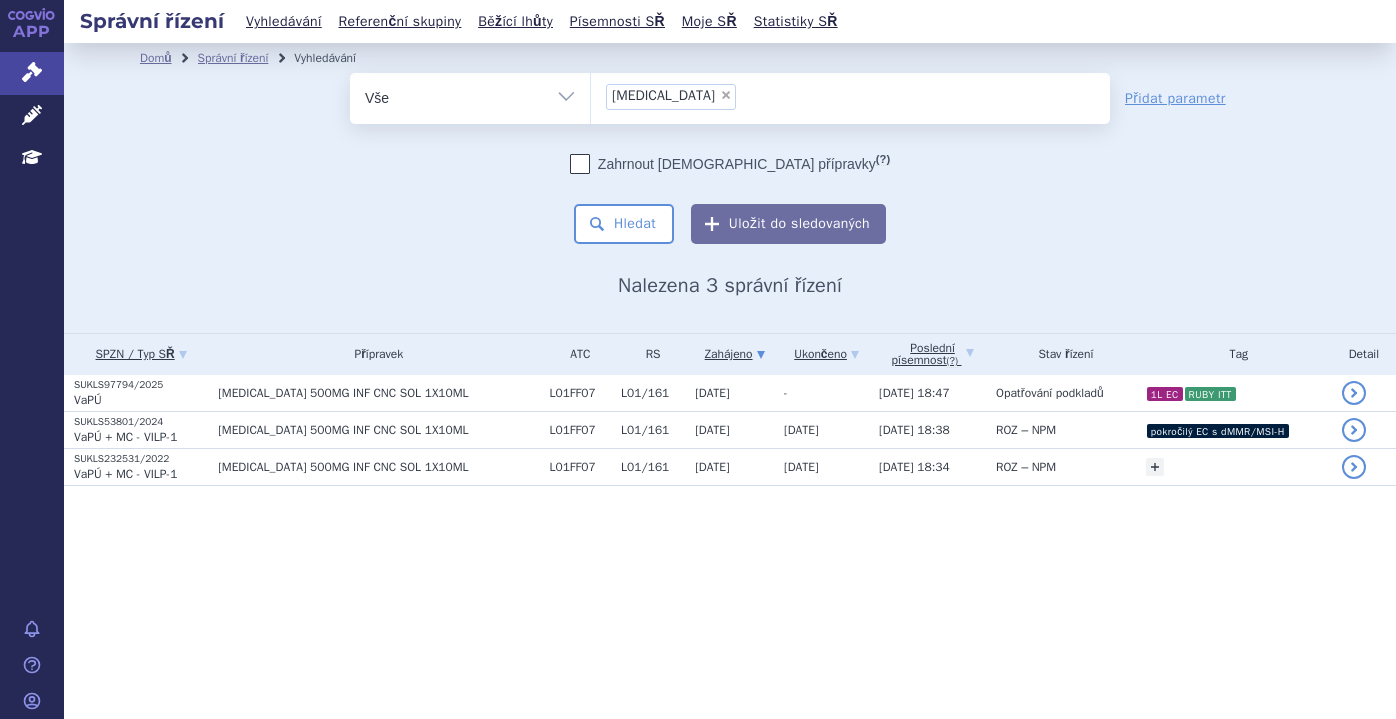 scroll, scrollTop: 0, scrollLeft: 0, axis: both 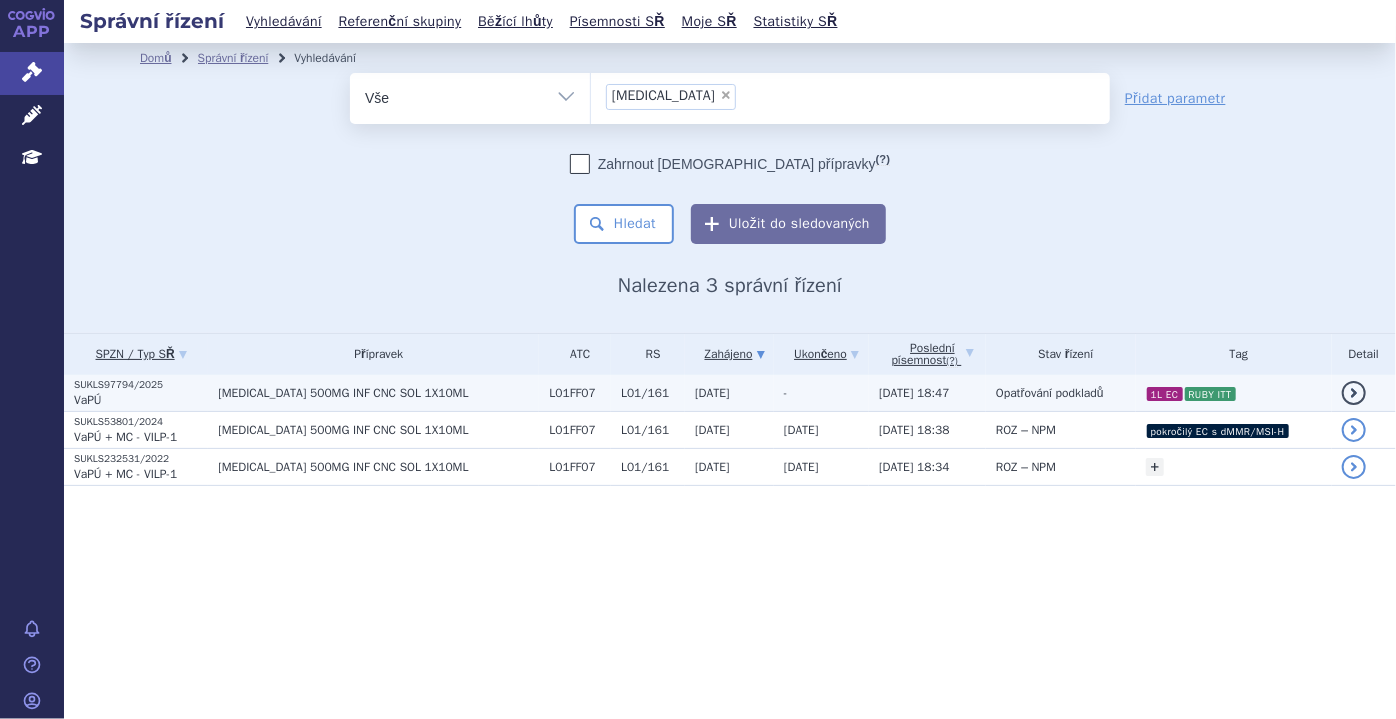 click on "-" at bounding box center [821, 393] 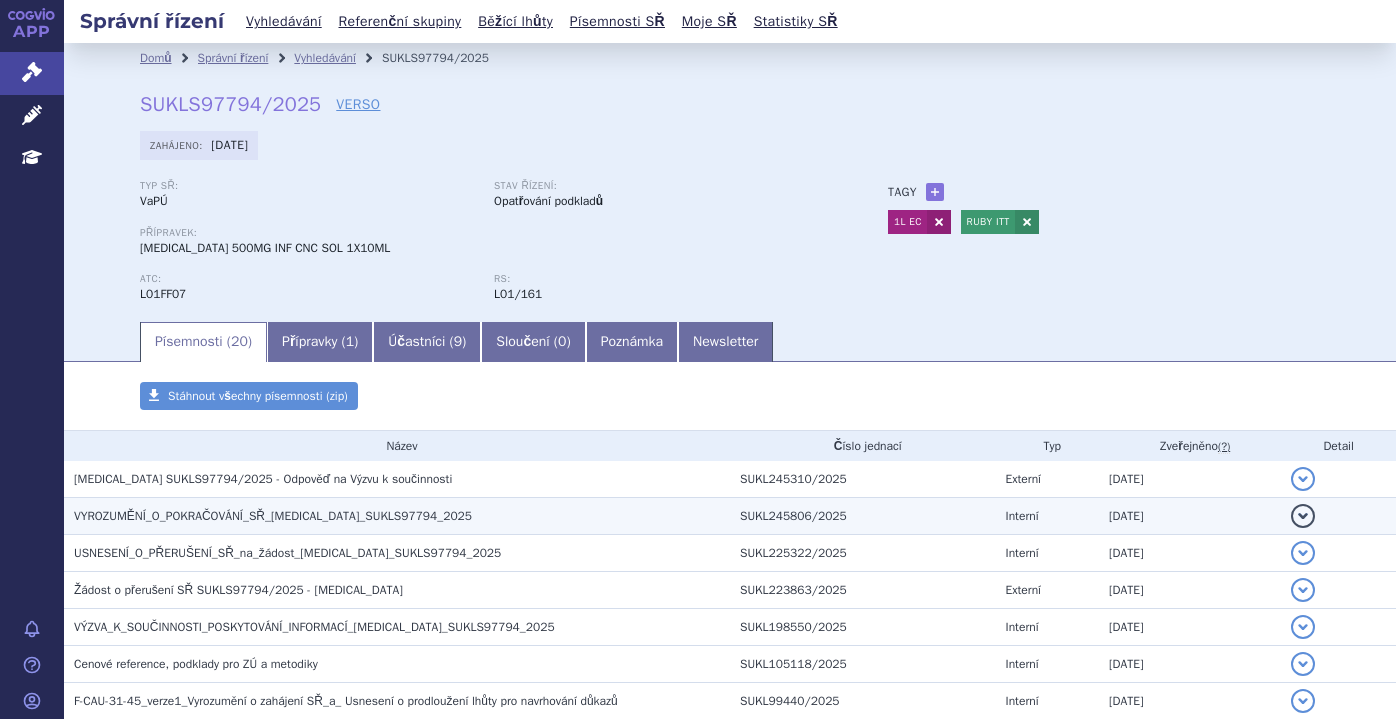 scroll, scrollTop: 0, scrollLeft: 0, axis: both 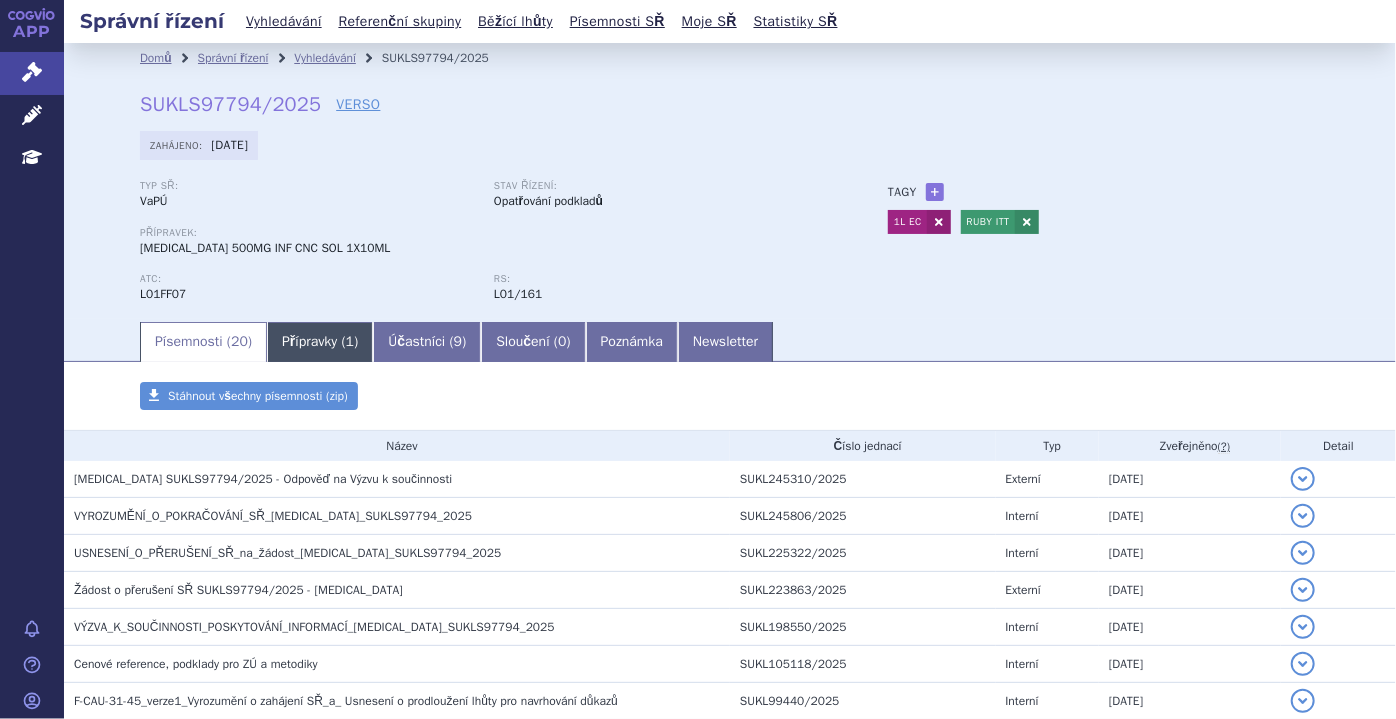 click on "Přípravky ( 1 )" at bounding box center (320, 342) 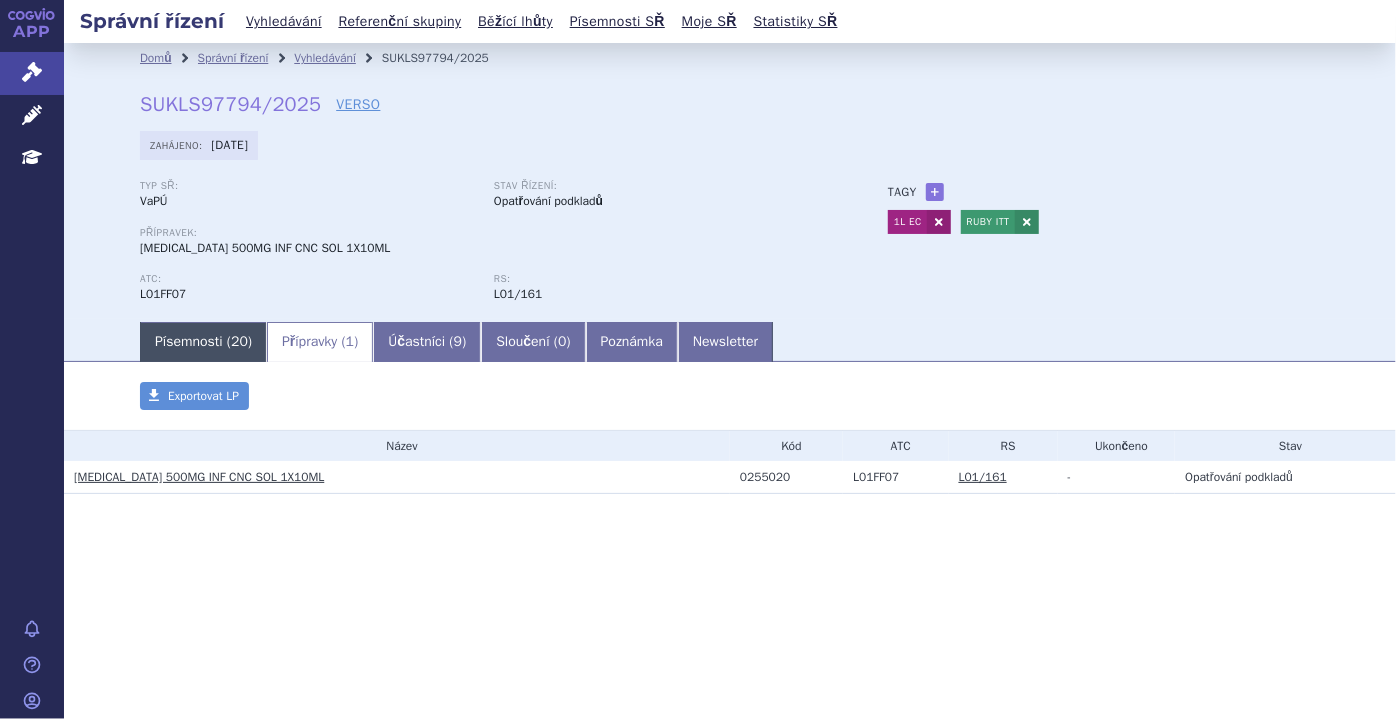 click on "Písemnosti ( 20 )" at bounding box center [203, 342] 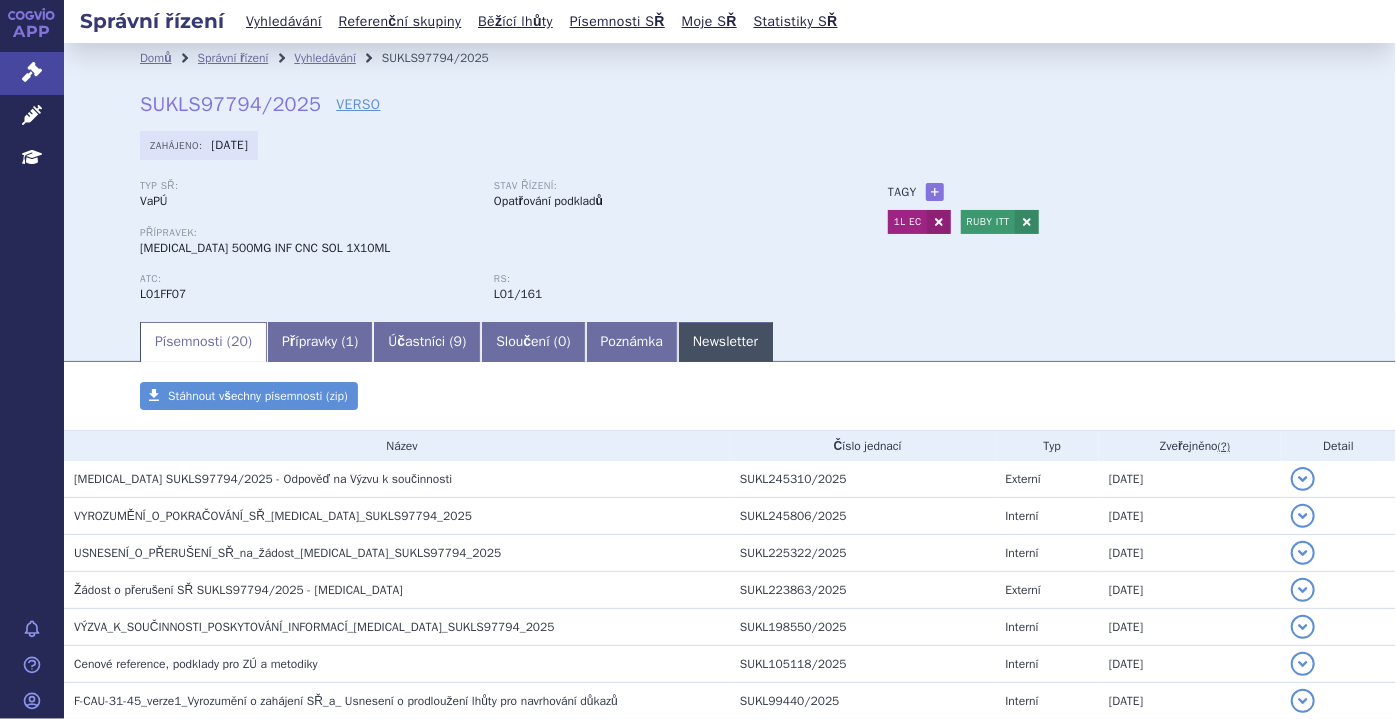 click on "Newsletter" at bounding box center (725, 342) 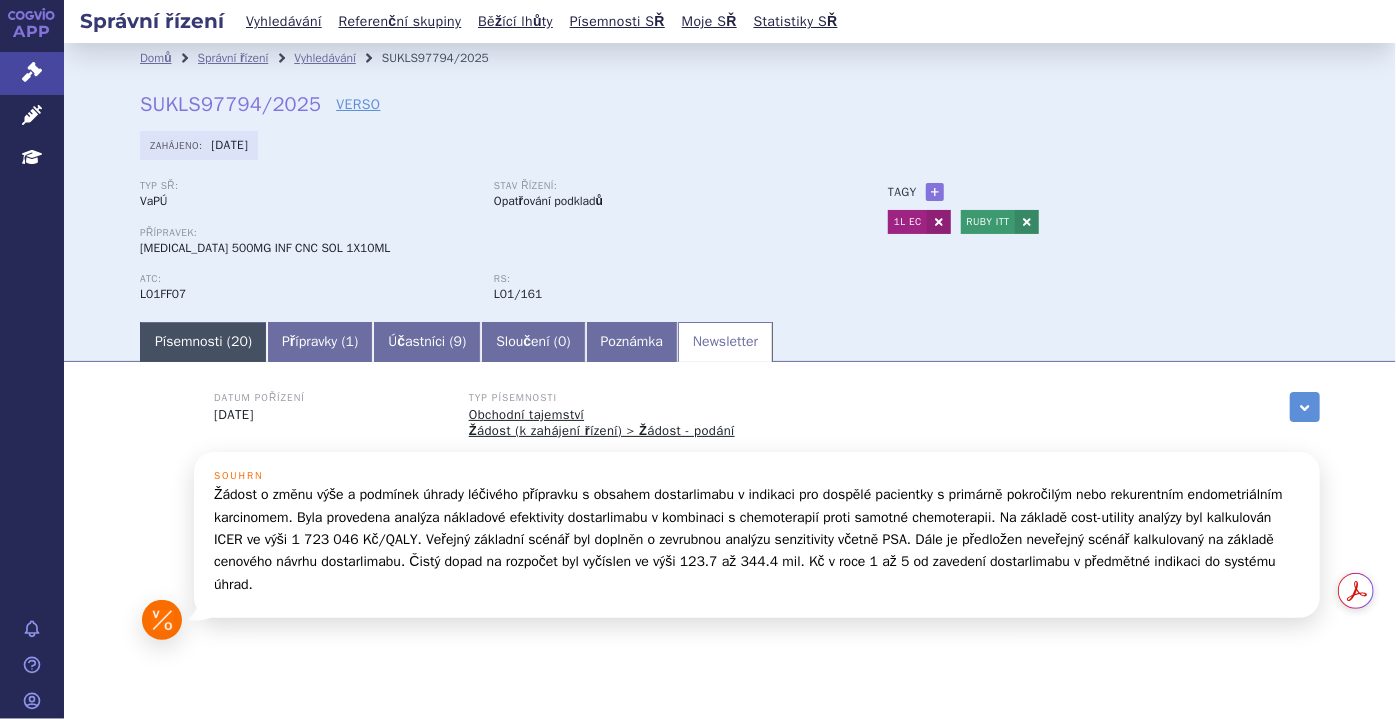 click on "Písemnosti ( 20 )" at bounding box center [203, 342] 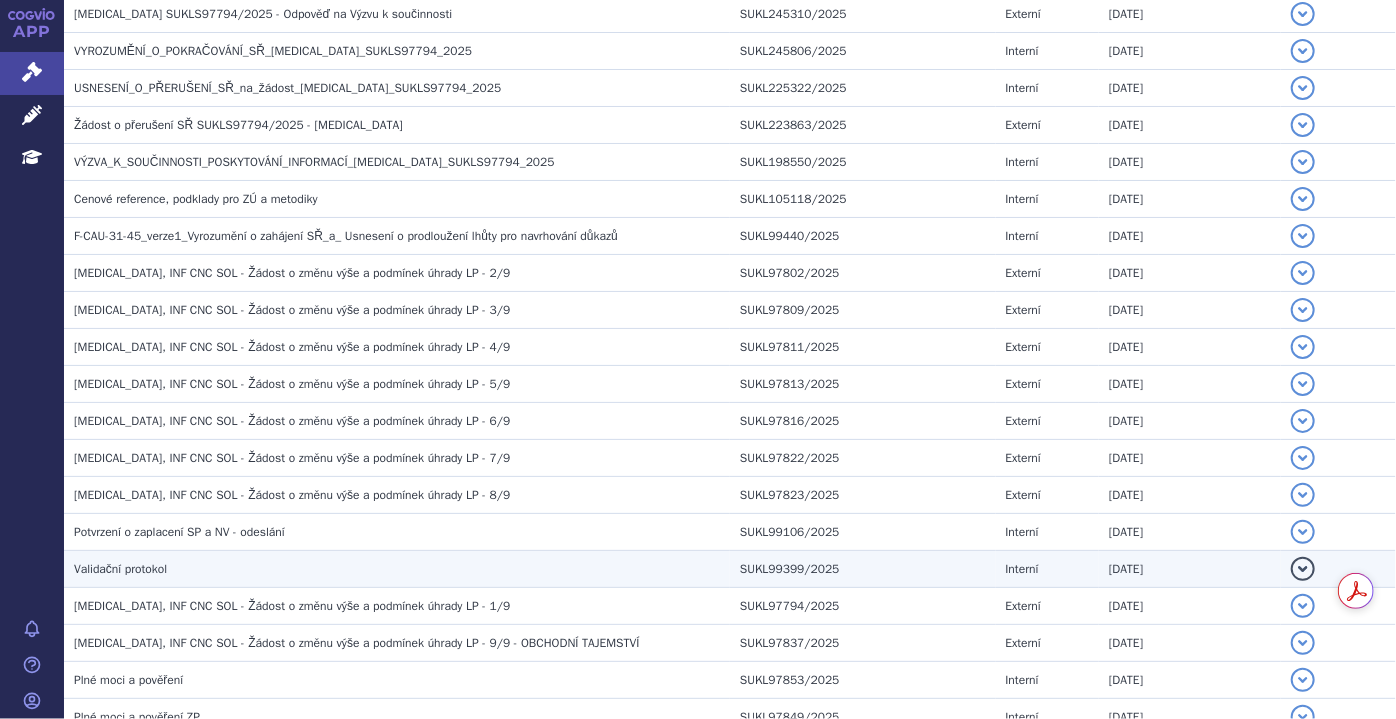 scroll, scrollTop: 545, scrollLeft: 0, axis: vertical 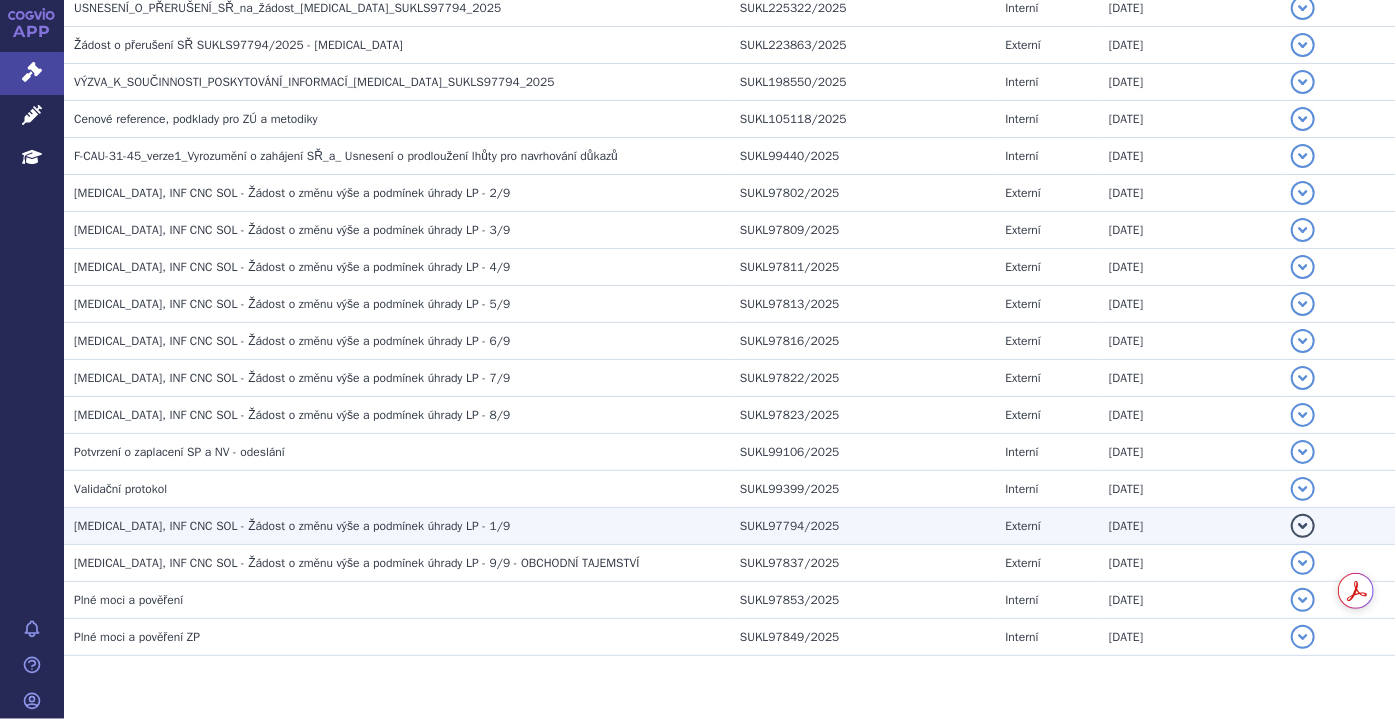 click on "JEMPERLI, INF CNC SOL - Žádost o změnu výše a podmínek úhrady LP - 1/9" at bounding box center (292, 526) 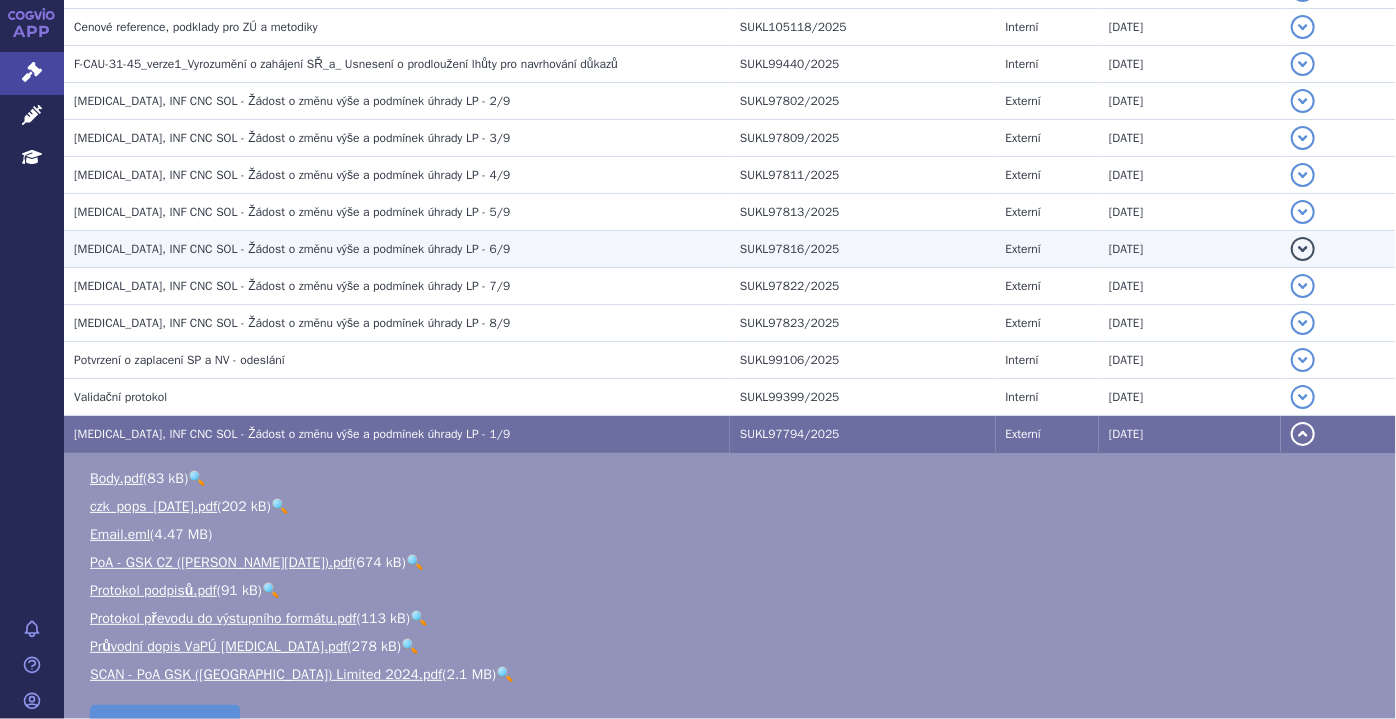 scroll, scrollTop: 612, scrollLeft: 0, axis: vertical 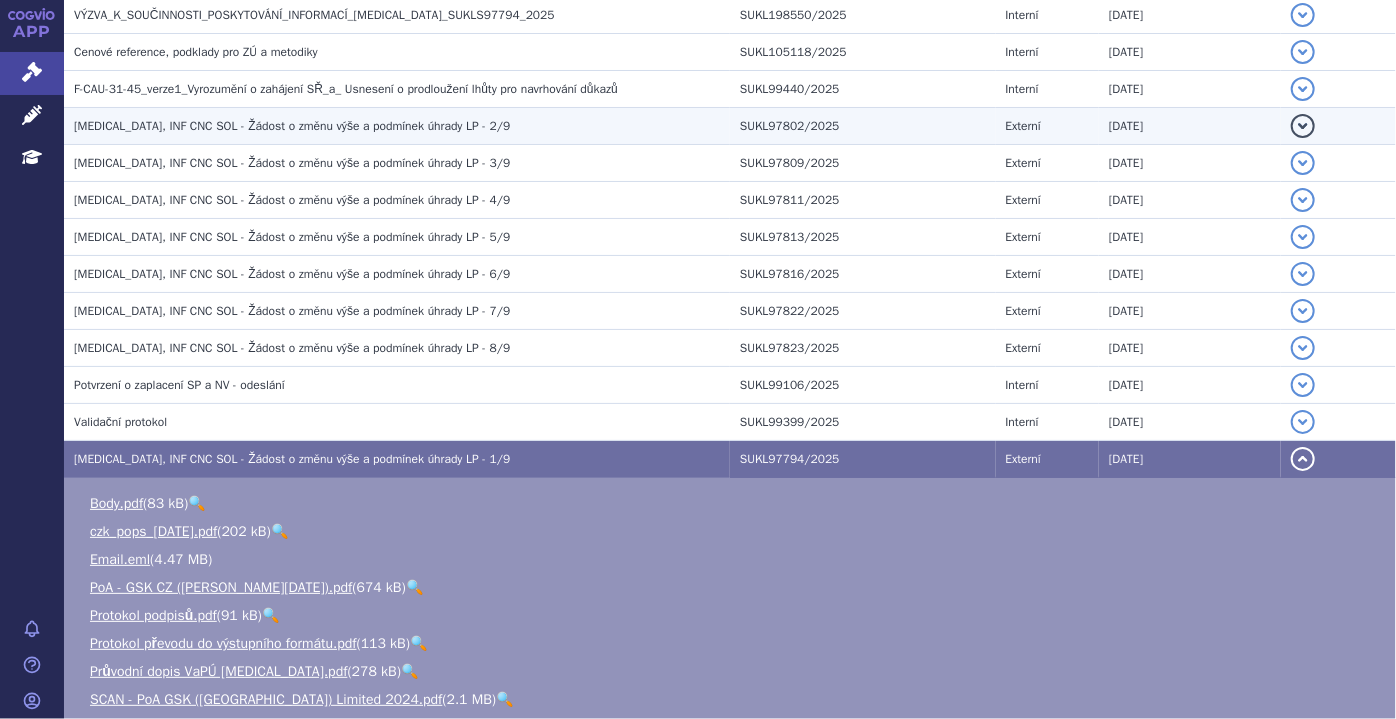 click on "JEMPERLI, INF CNC SOL - Žádost o změnu výše a podmínek úhrady LP - 2/9" at bounding box center [397, 126] 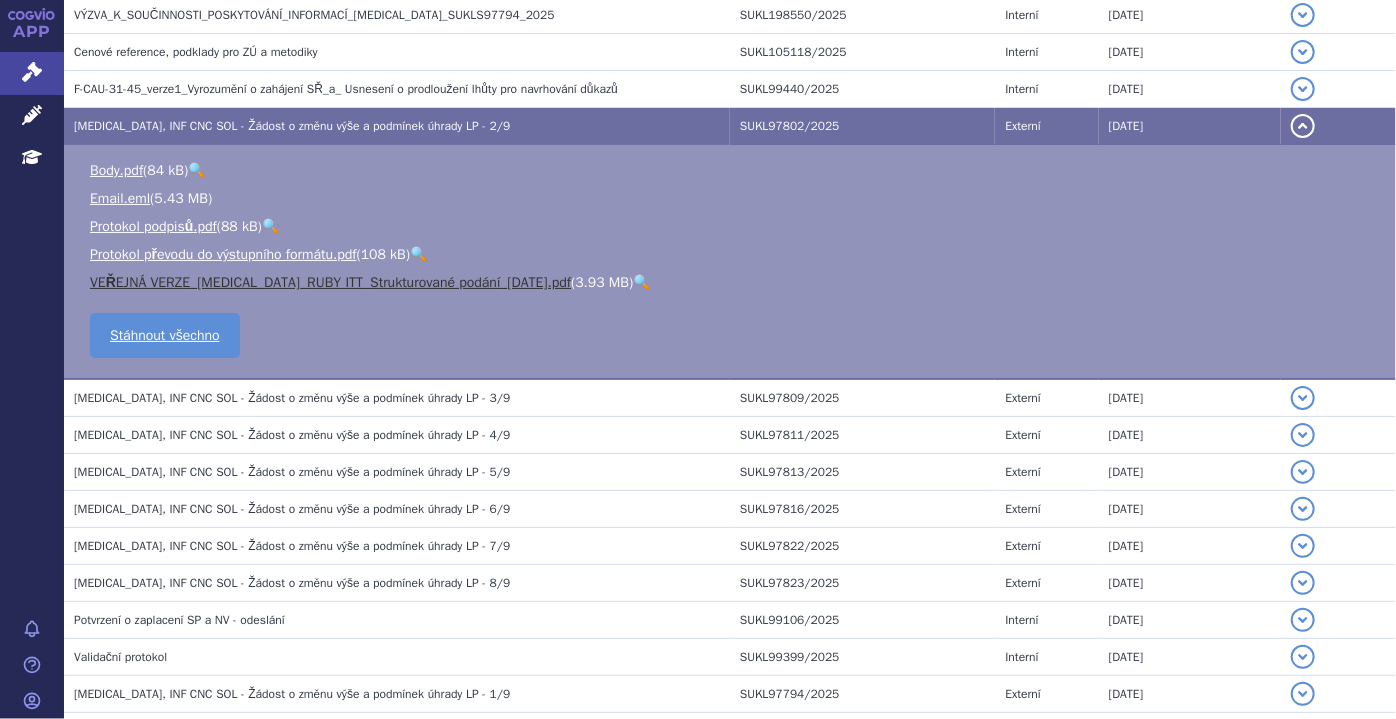 click on "VEŘEJNÁ VERZE_Jemperli_RUBY ITT_Strukturované podání_2025-03-04.pdf" at bounding box center [330, 282] 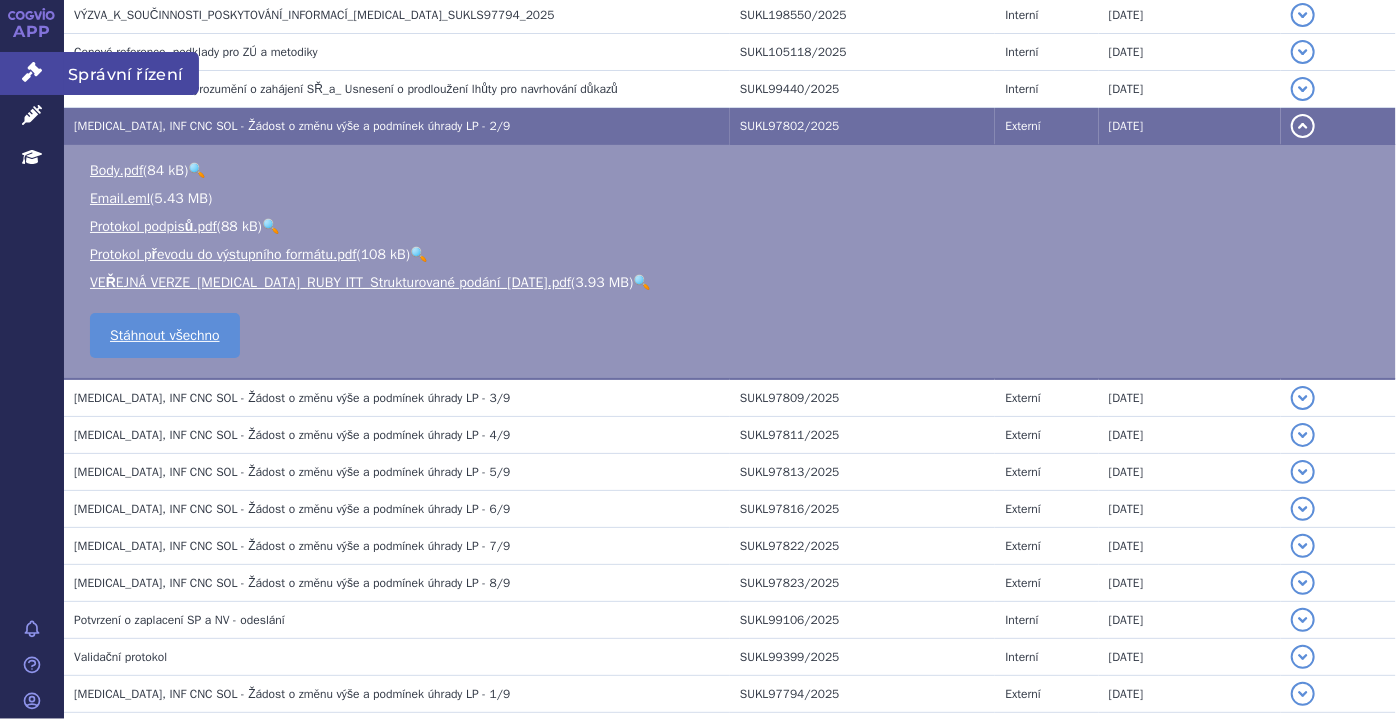 click on "Správní řízení" at bounding box center (32, 73) 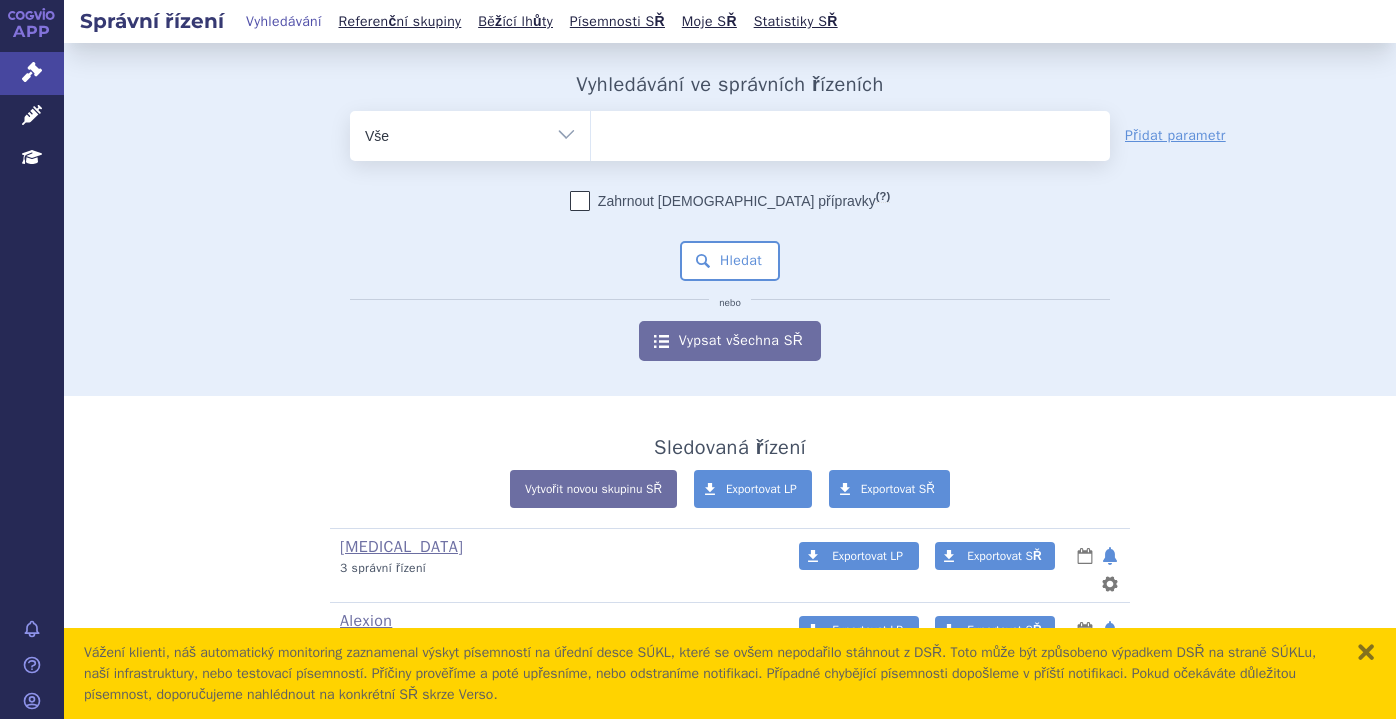 scroll, scrollTop: 0, scrollLeft: 0, axis: both 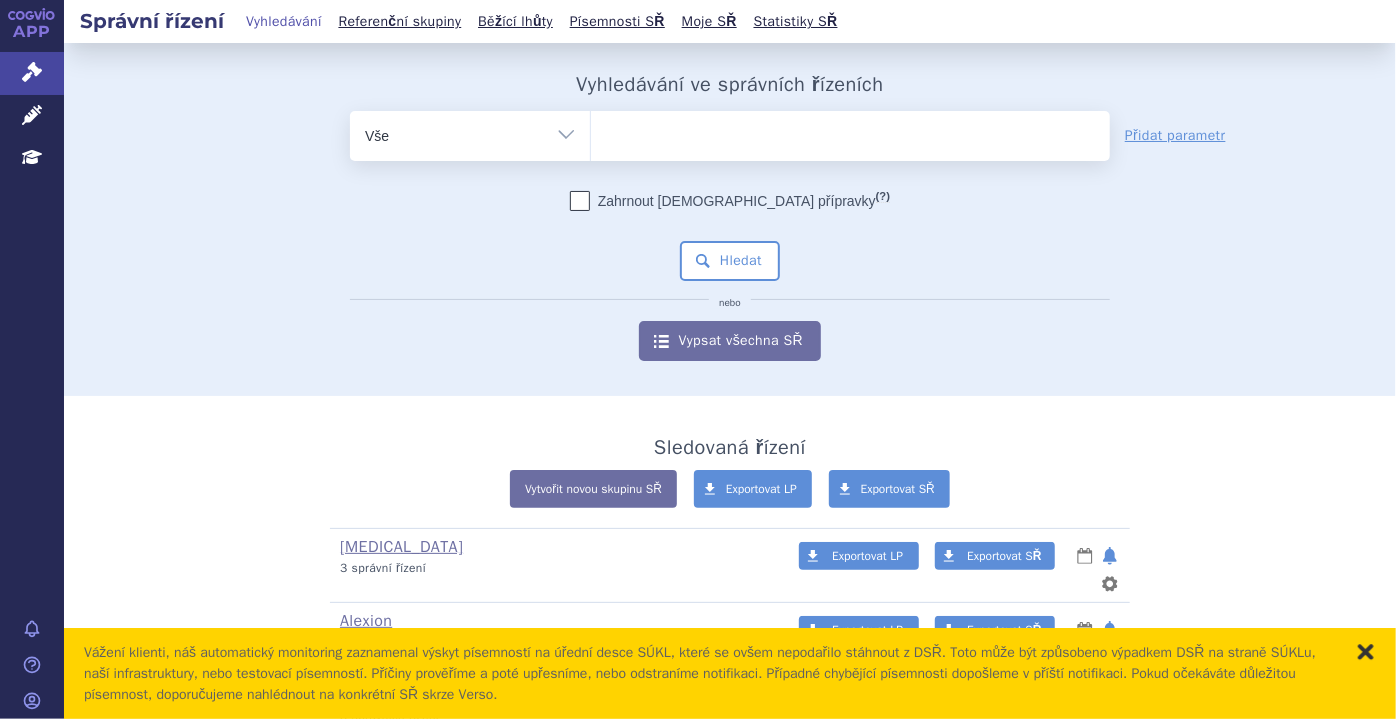 click on "zavřít" at bounding box center [1366, 652] 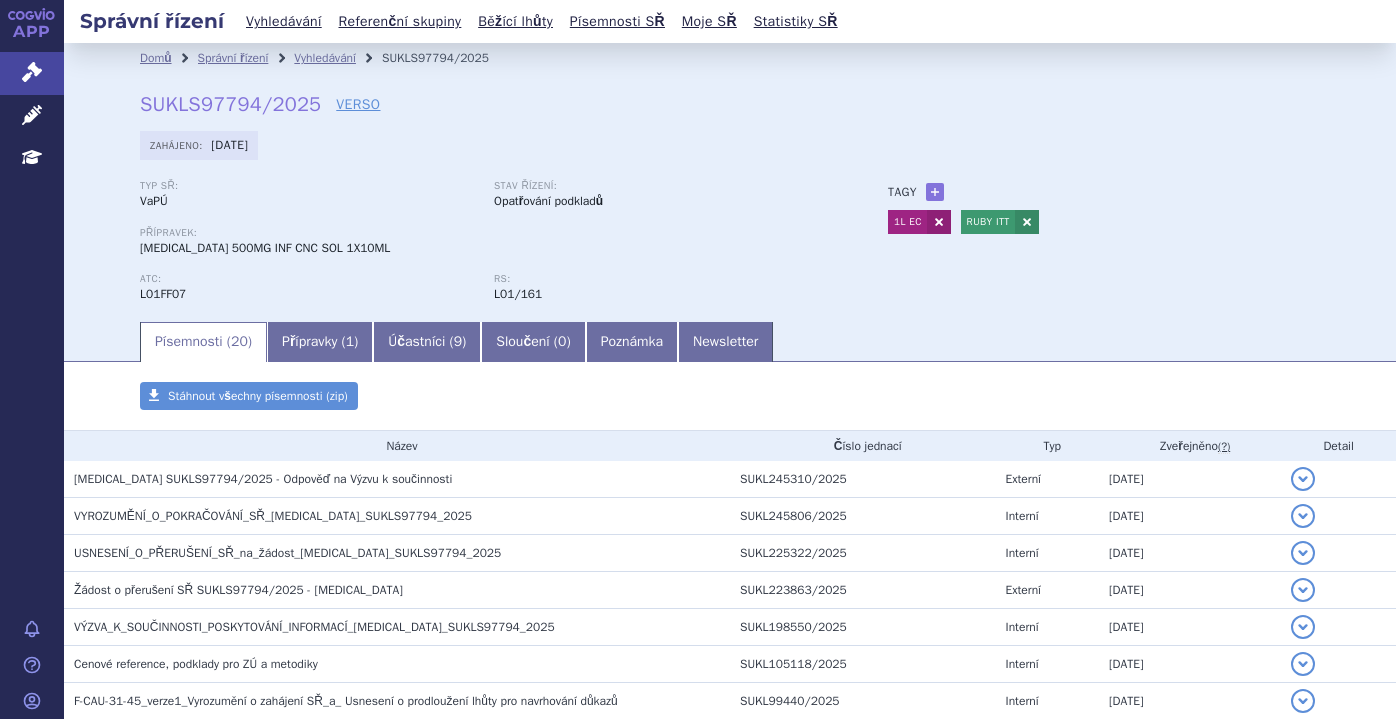 scroll, scrollTop: 0, scrollLeft: 0, axis: both 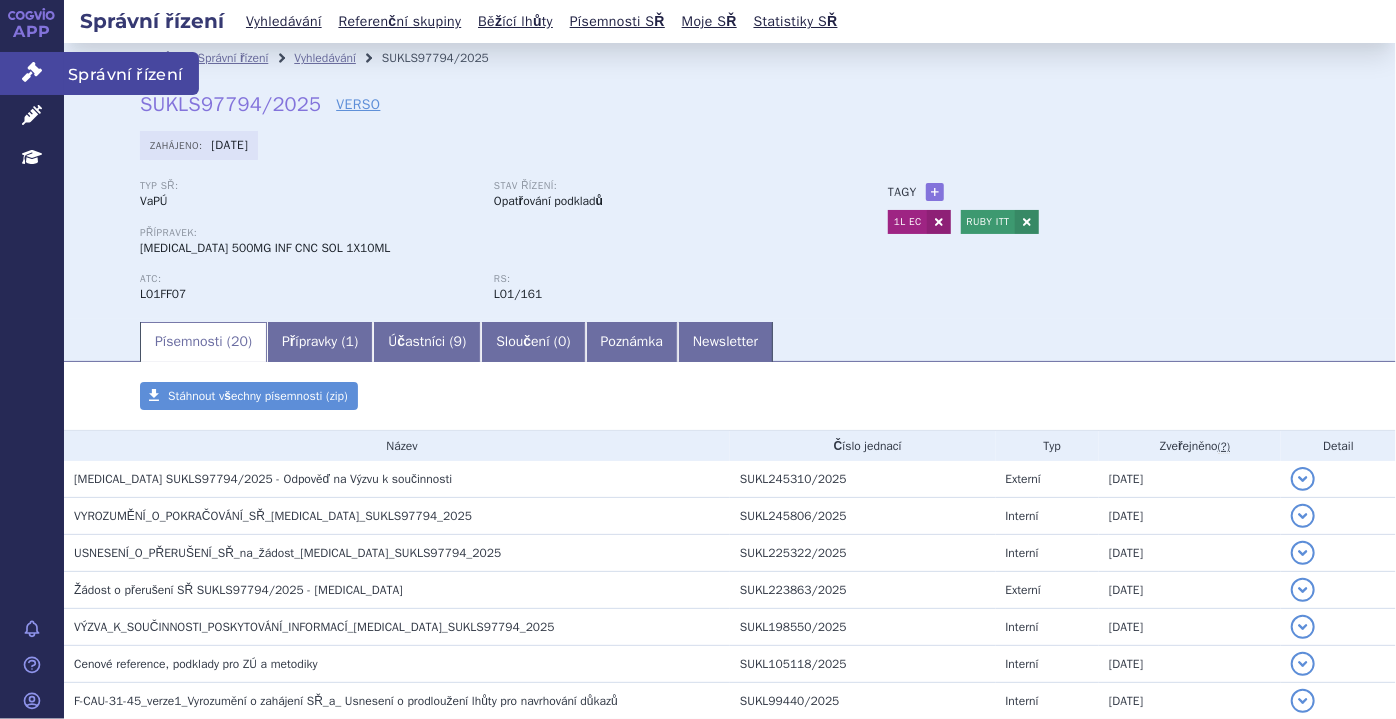click 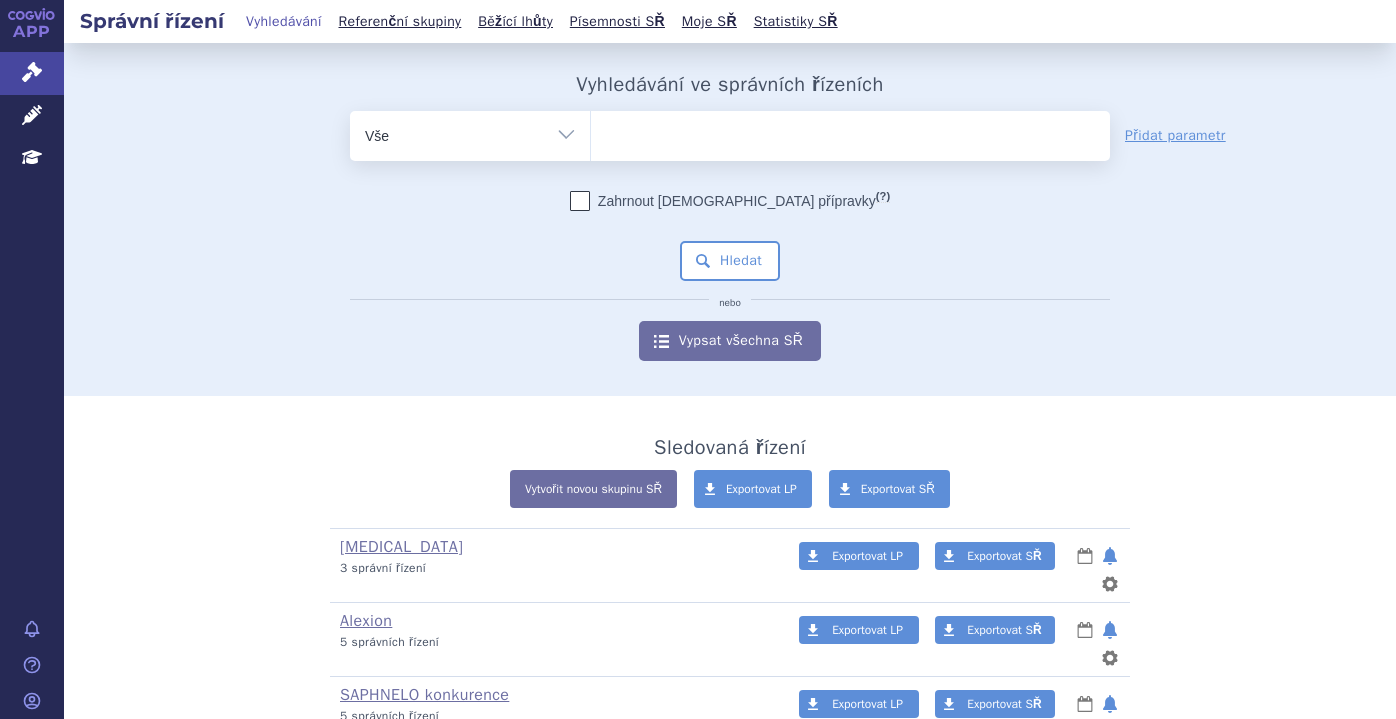 scroll, scrollTop: 0, scrollLeft: 0, axis: both 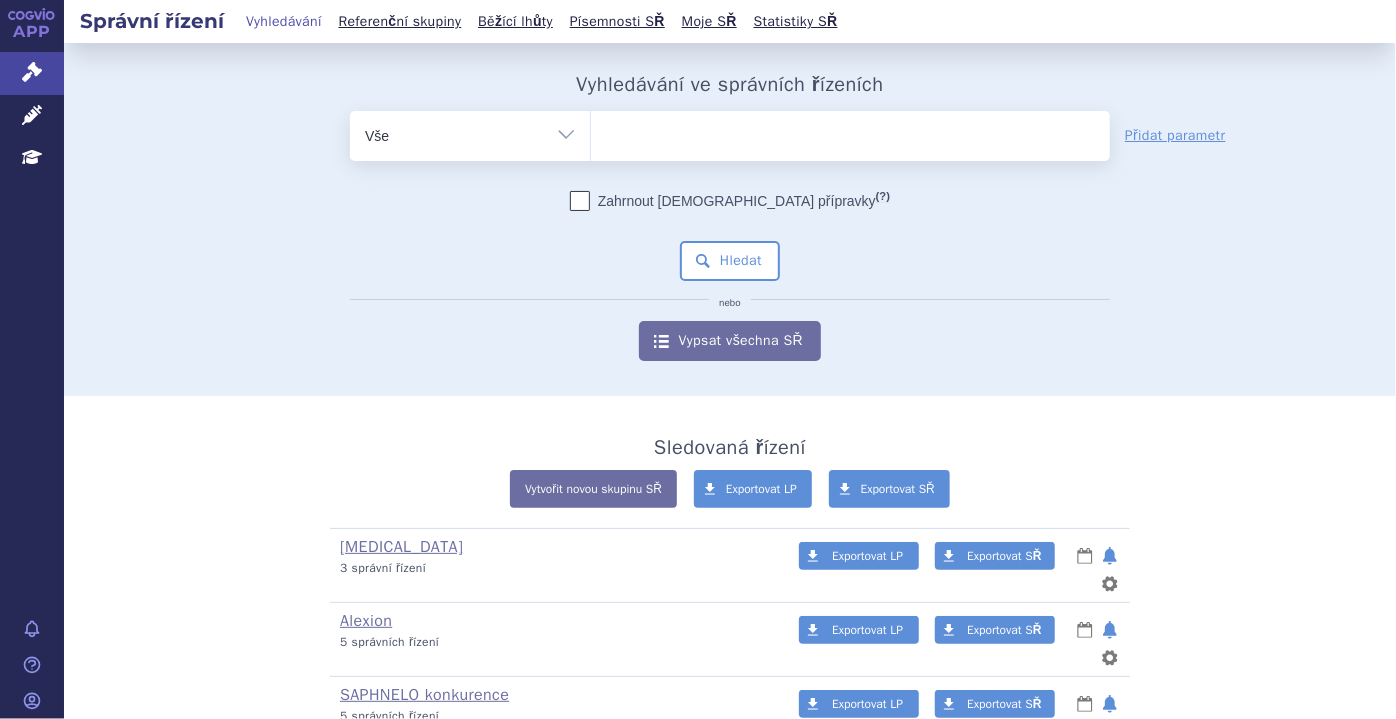 click at bounding box center [850, 132] 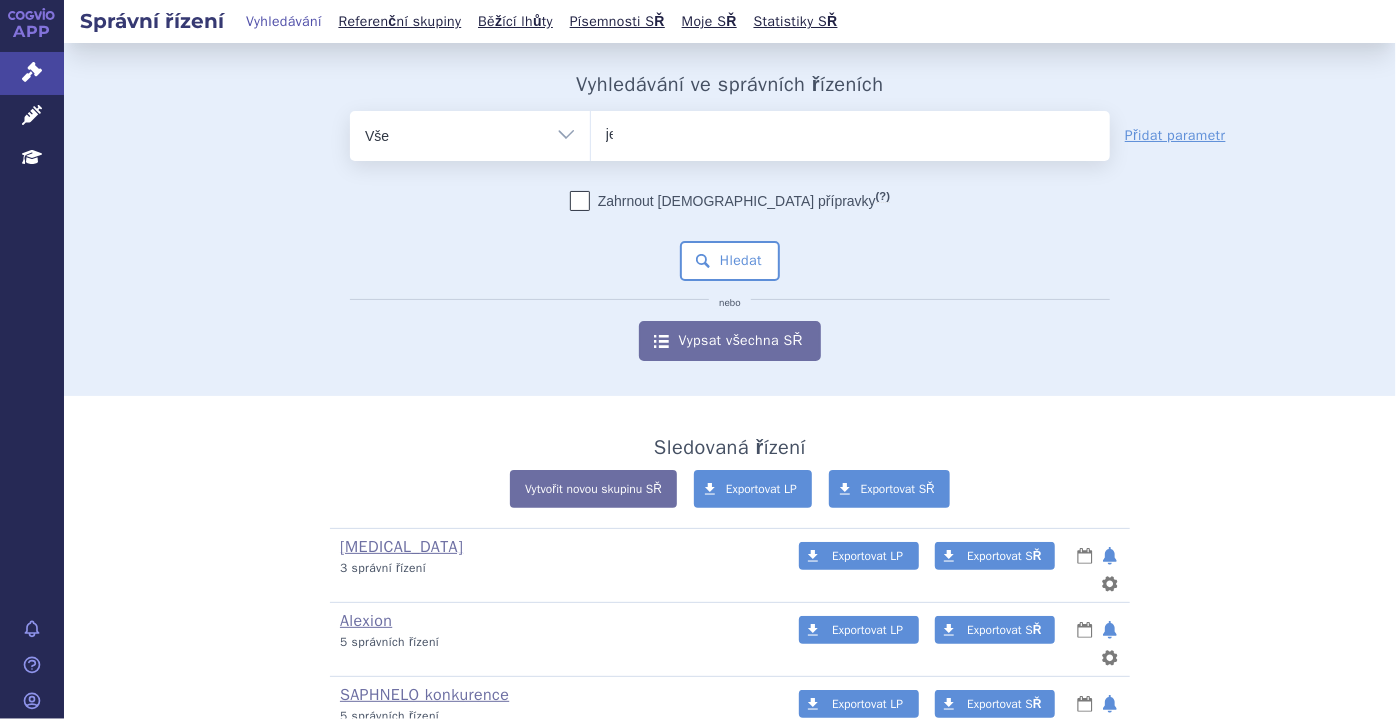 type on "jem" 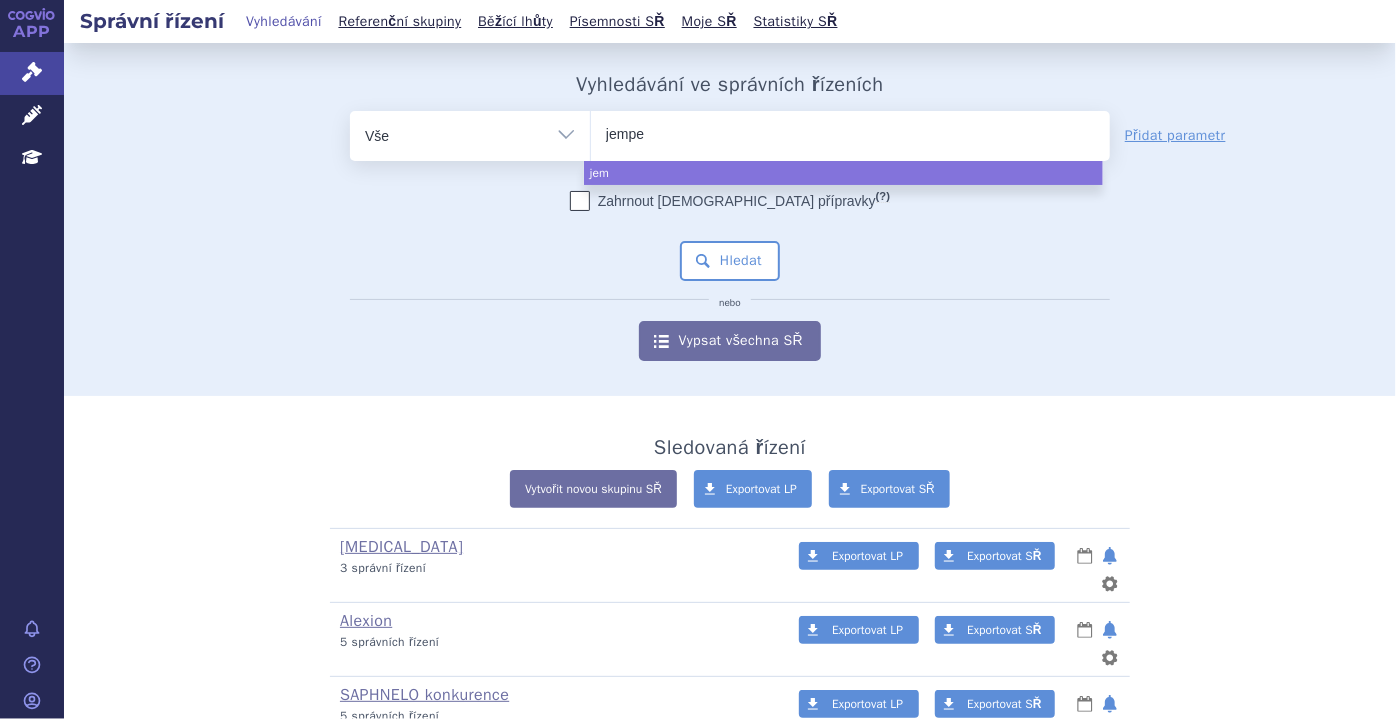 type on "jemper" 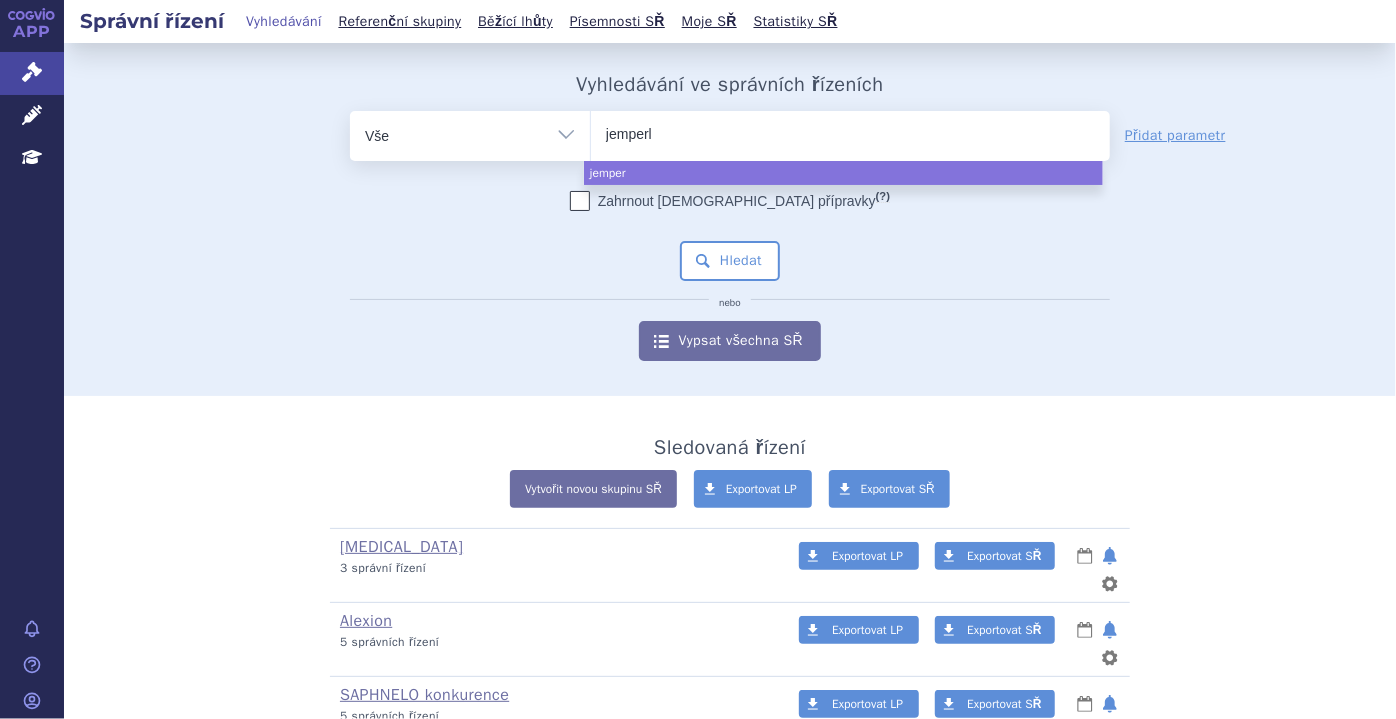 type on "[MEDICAL_DATA]" 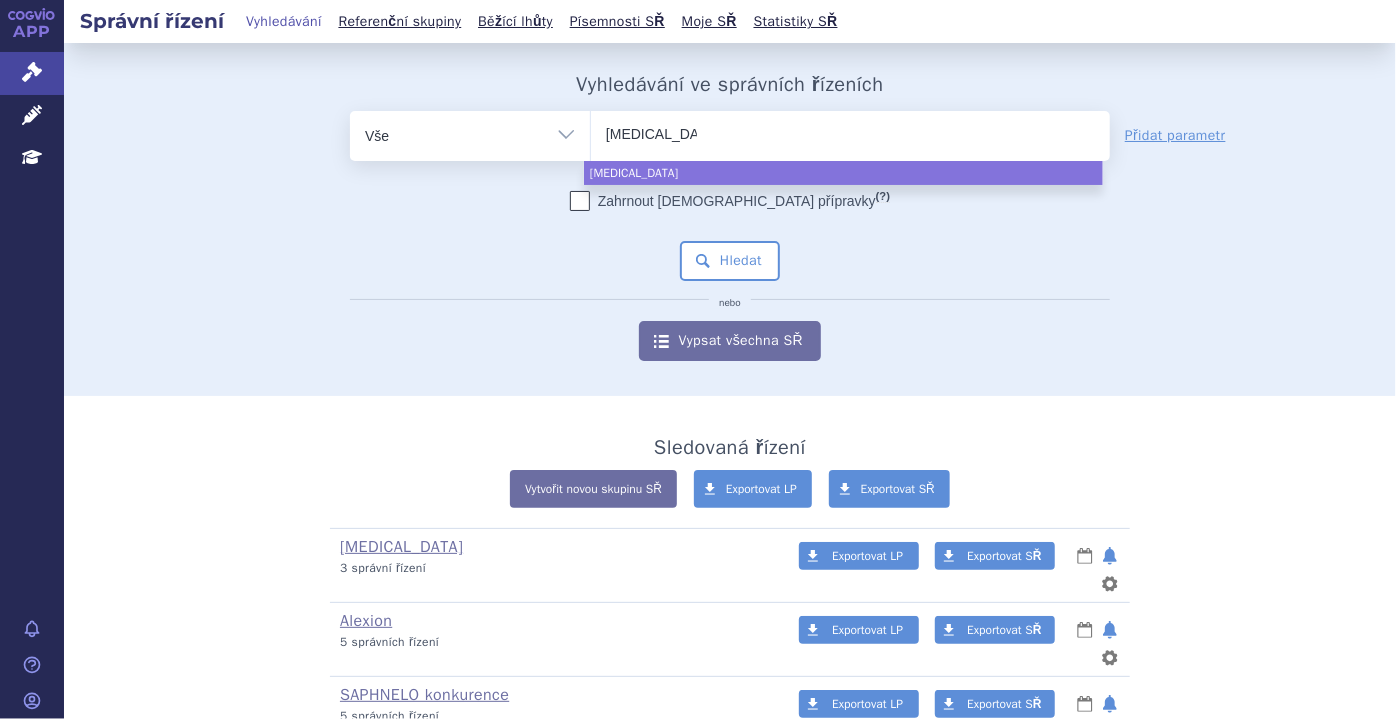 select on "[MEDICAL_DATA]" 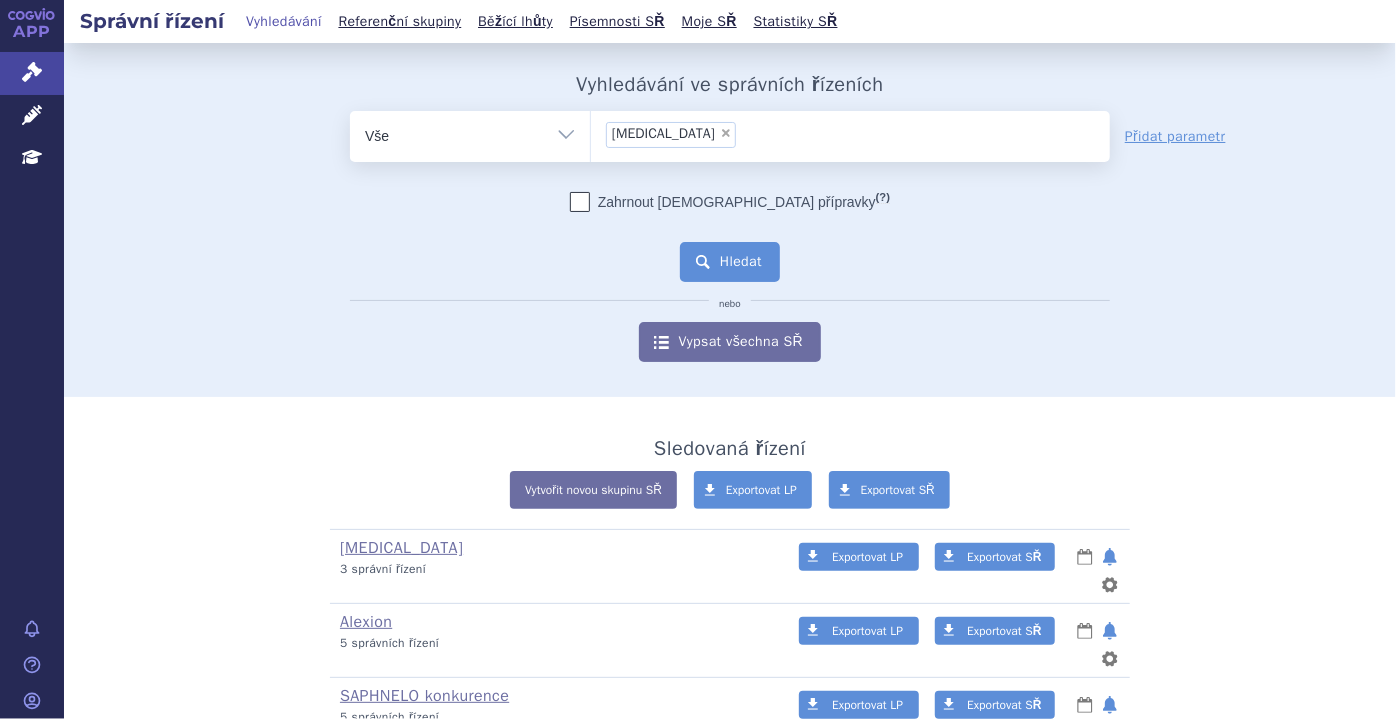 click on "Hledat" at bounding box center [730, 262] 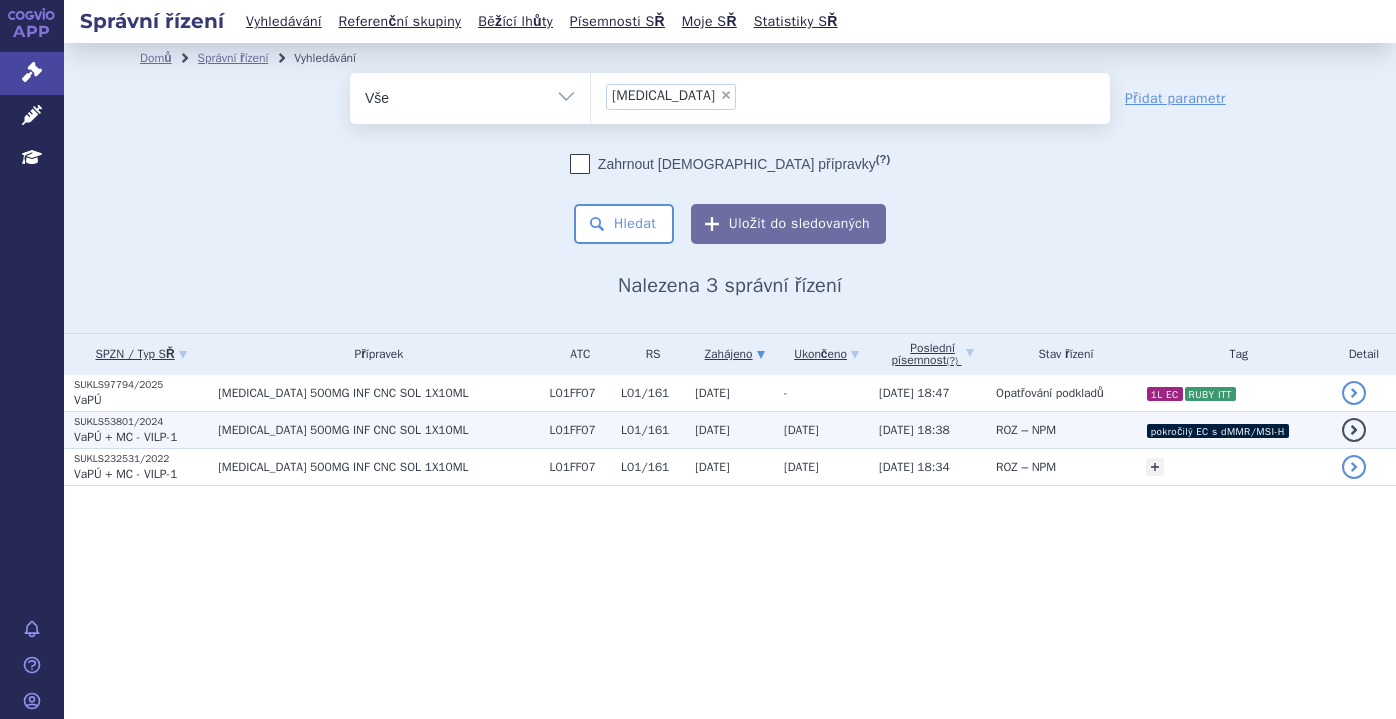 scroll, scrollTop: 0, scrollLeft: 0, axis: both 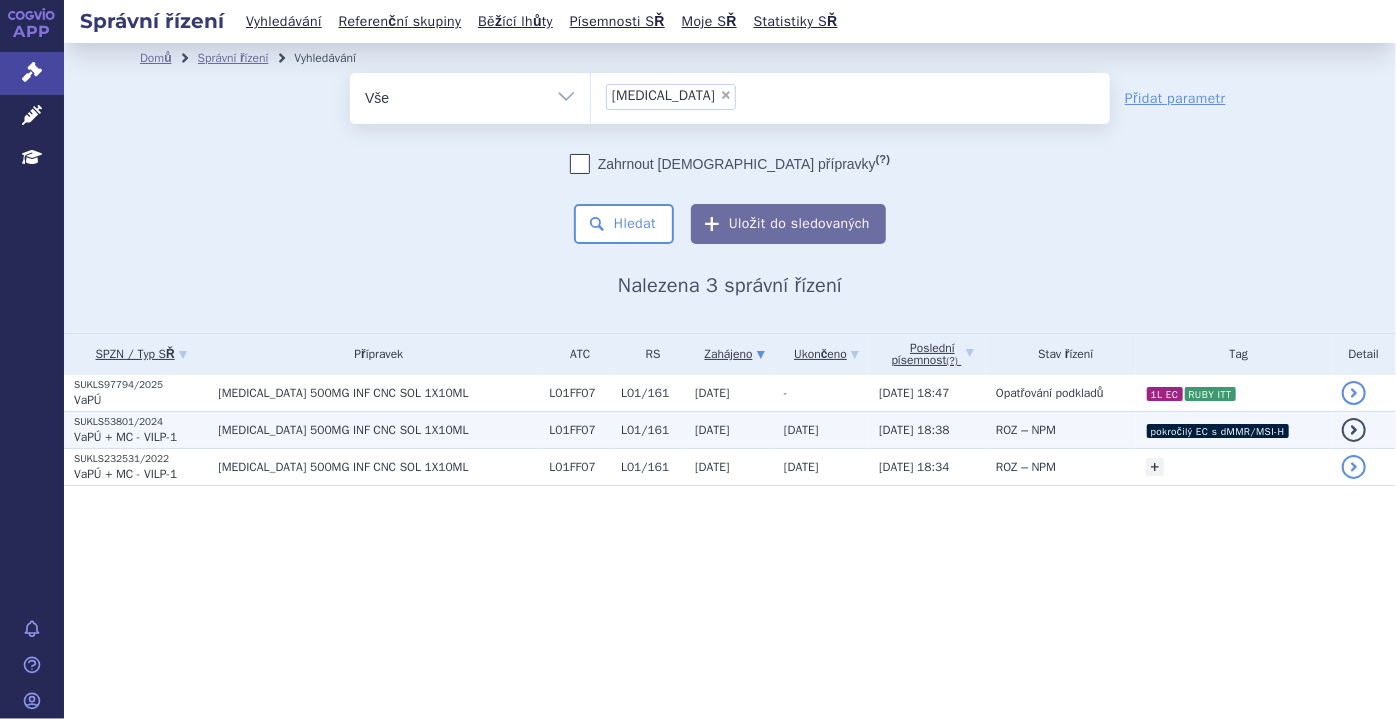 click on "[DATE] 18:38" at bounding box center [914, 430] 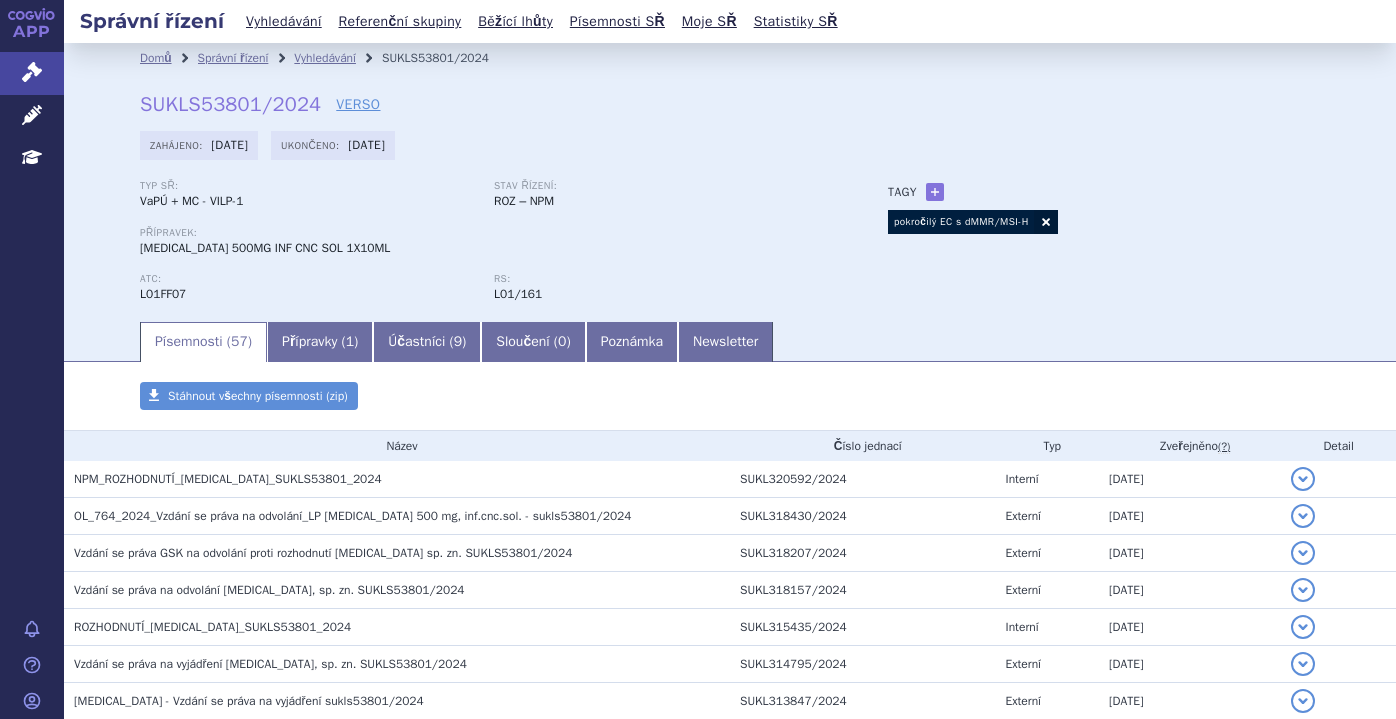 scroll, scrollTop: 0, scrollLeft: 0, axis: both 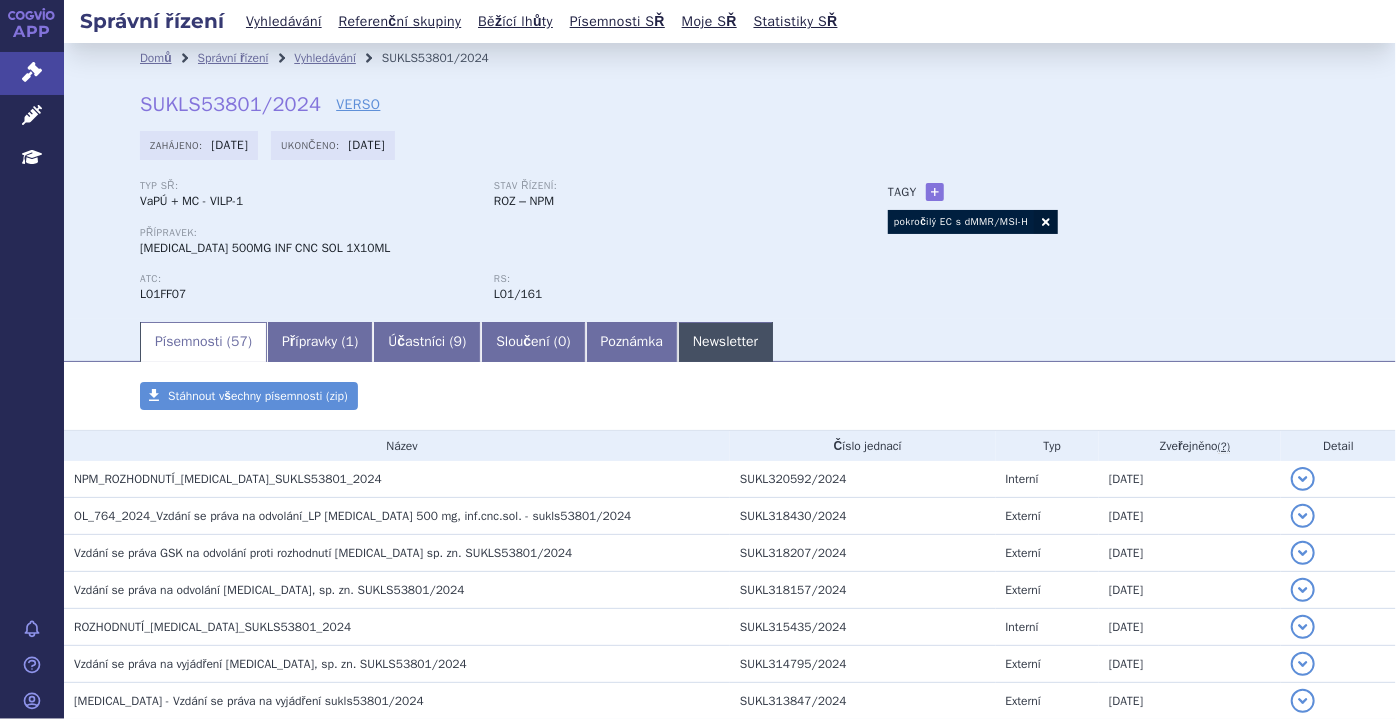 click on "Newsletter" at bounding box center (725, 342) 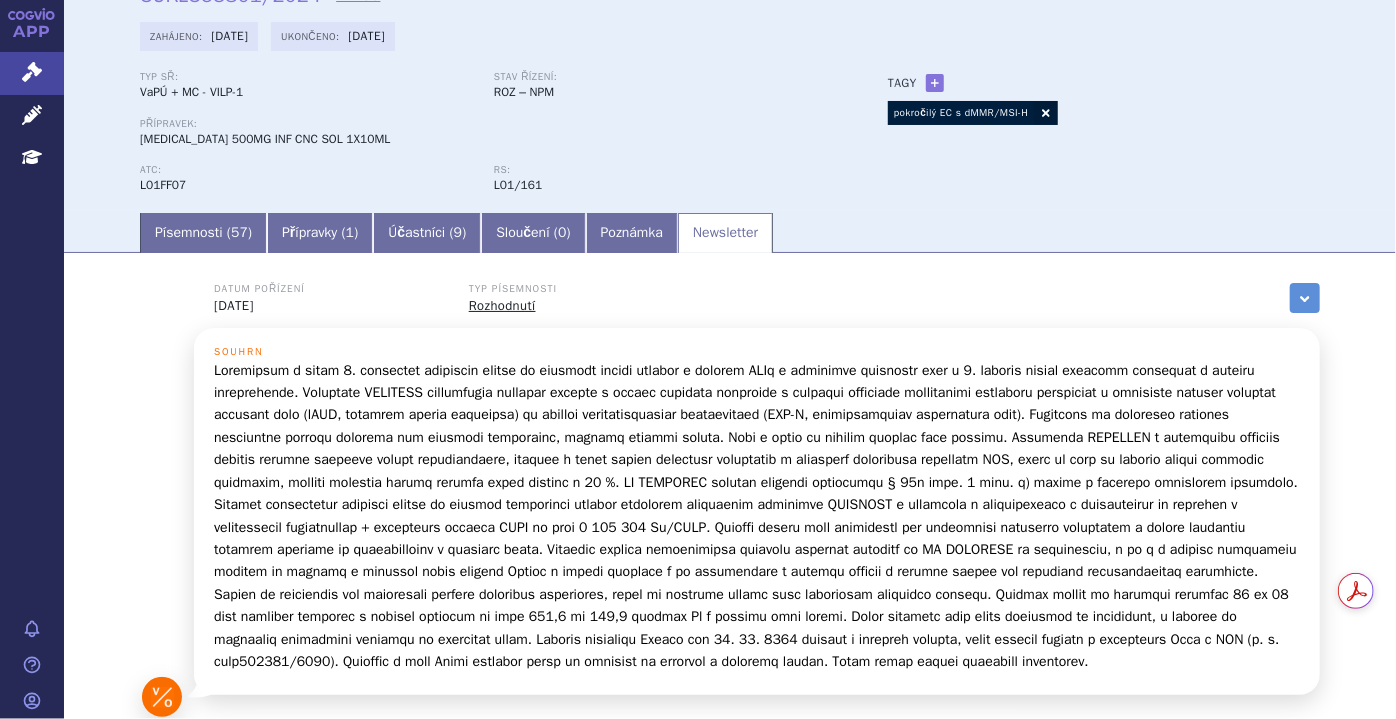 scroll, scrollTop: 121, scrollLeft: 0, axis: vertical 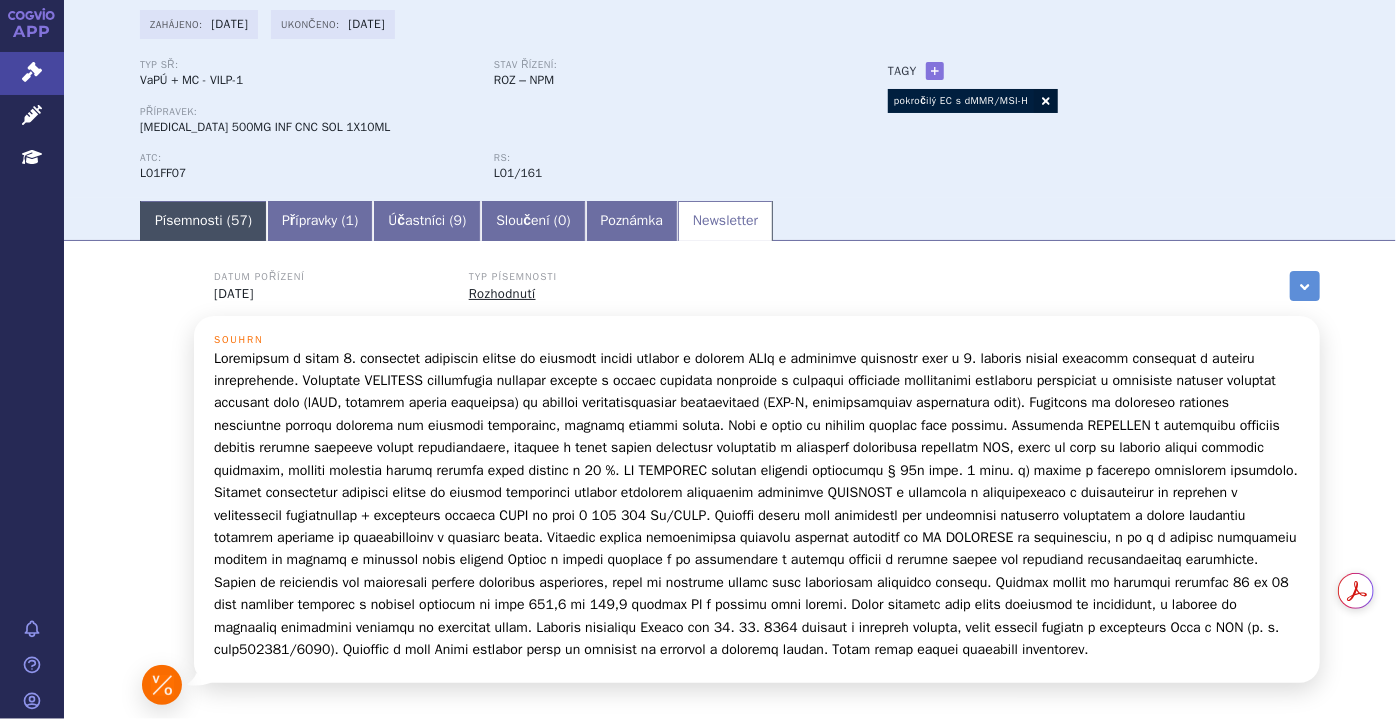click on "Písemnosti ( 57 )" at bounding box center [203, 221] 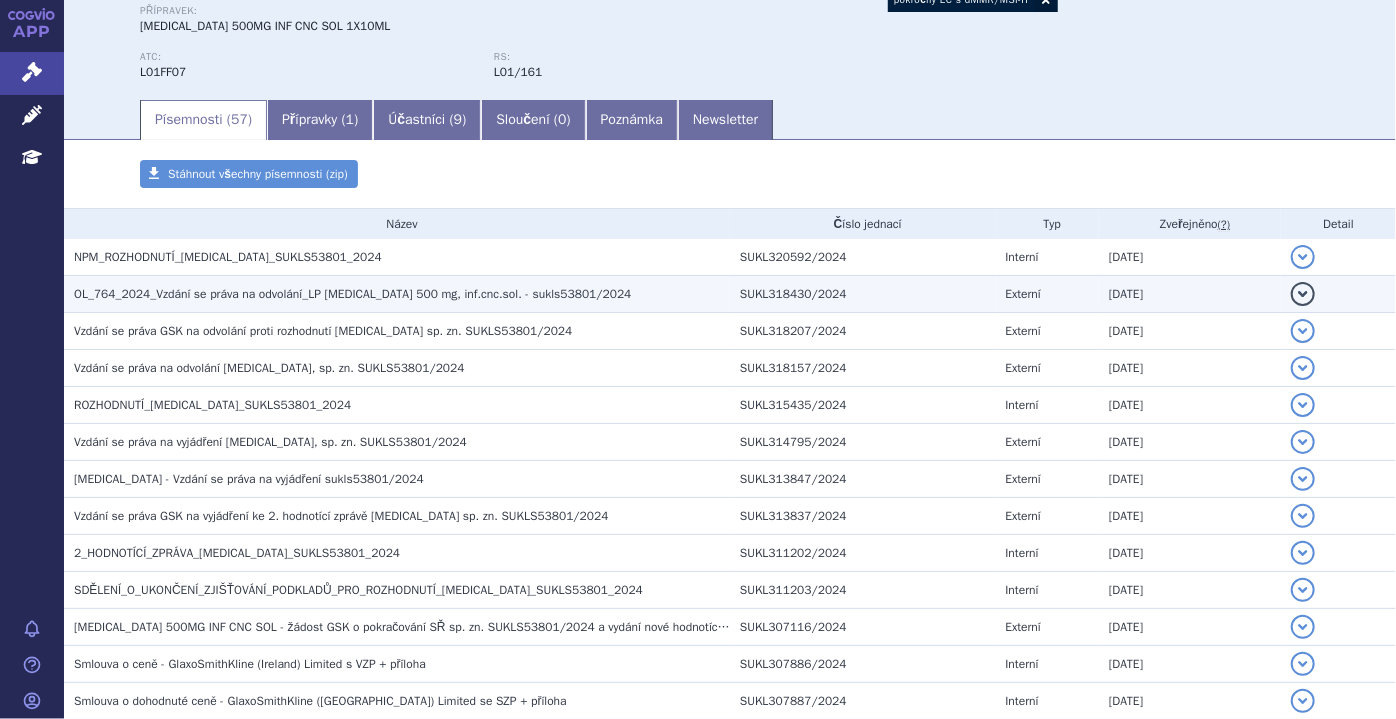 scroll, scrollTop: 181, scrollLeft: 0, axis: vertical 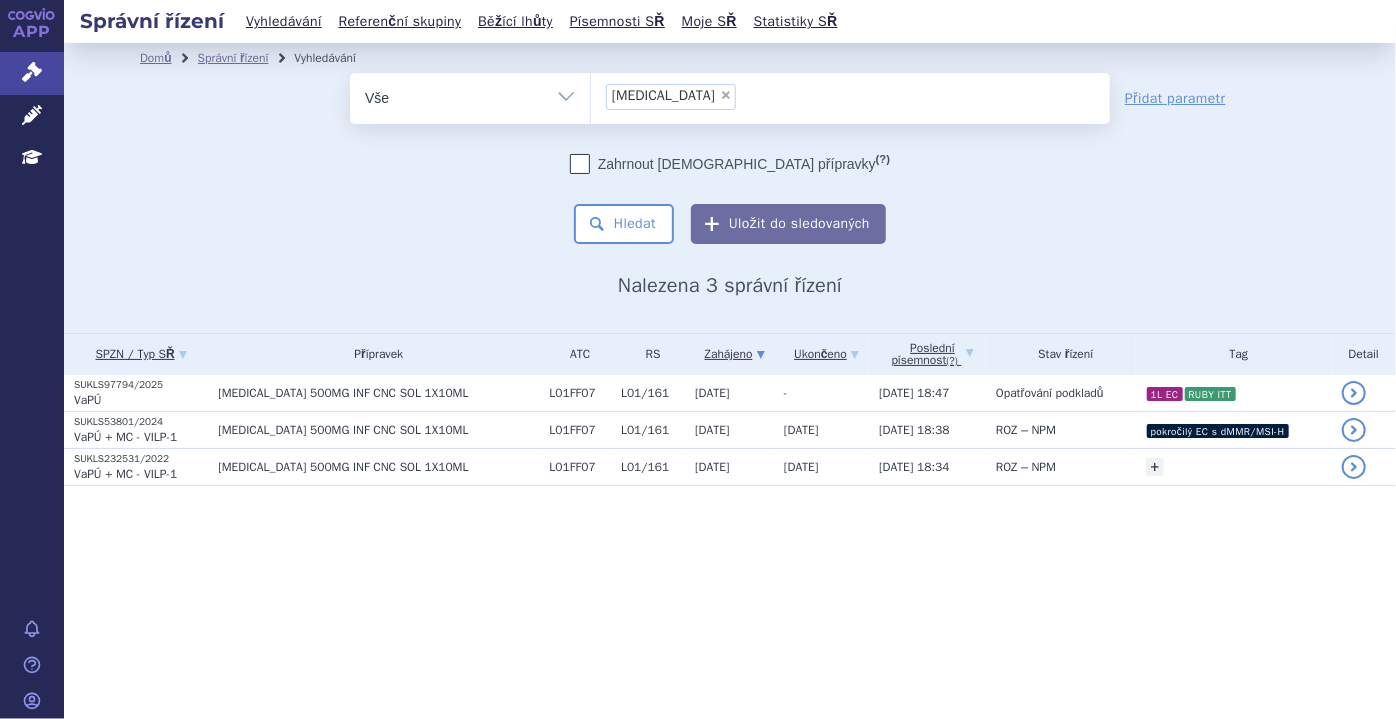click on "×" at bounding box center [726, 95] 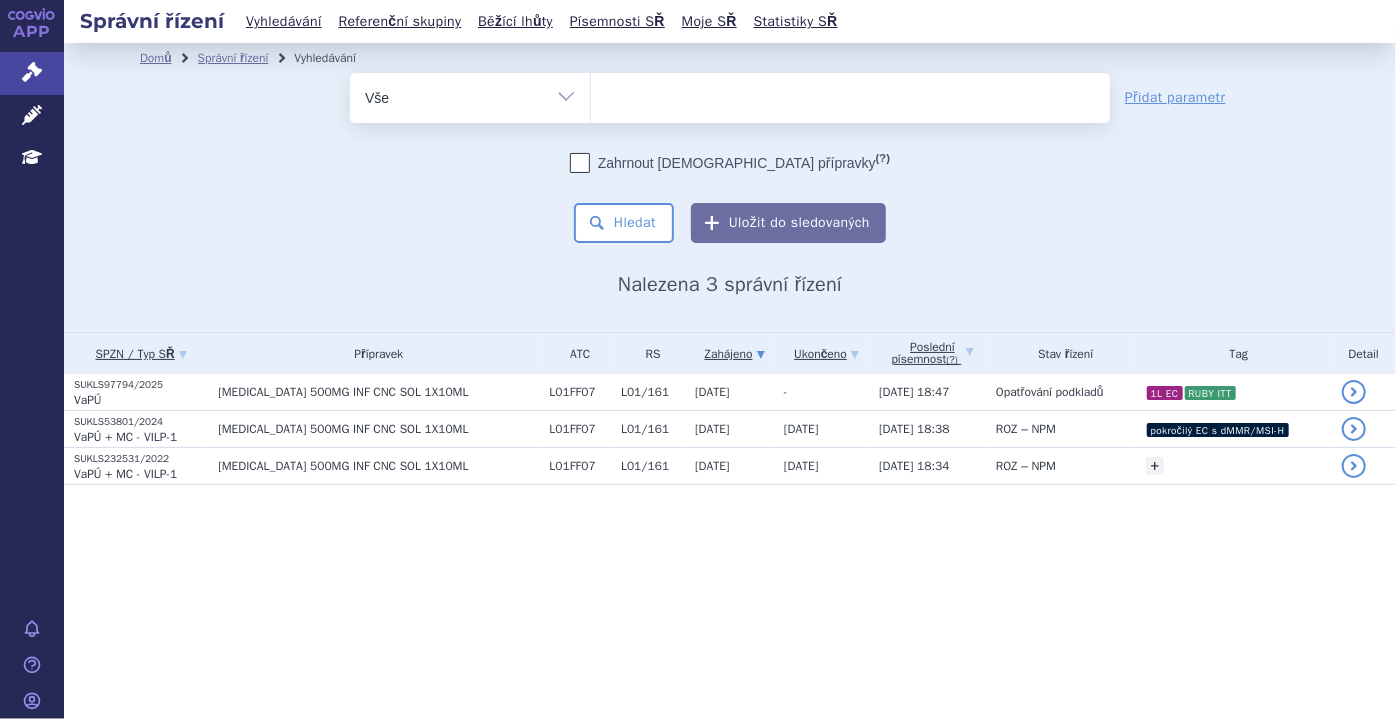 click at bounding box center [850, 94] 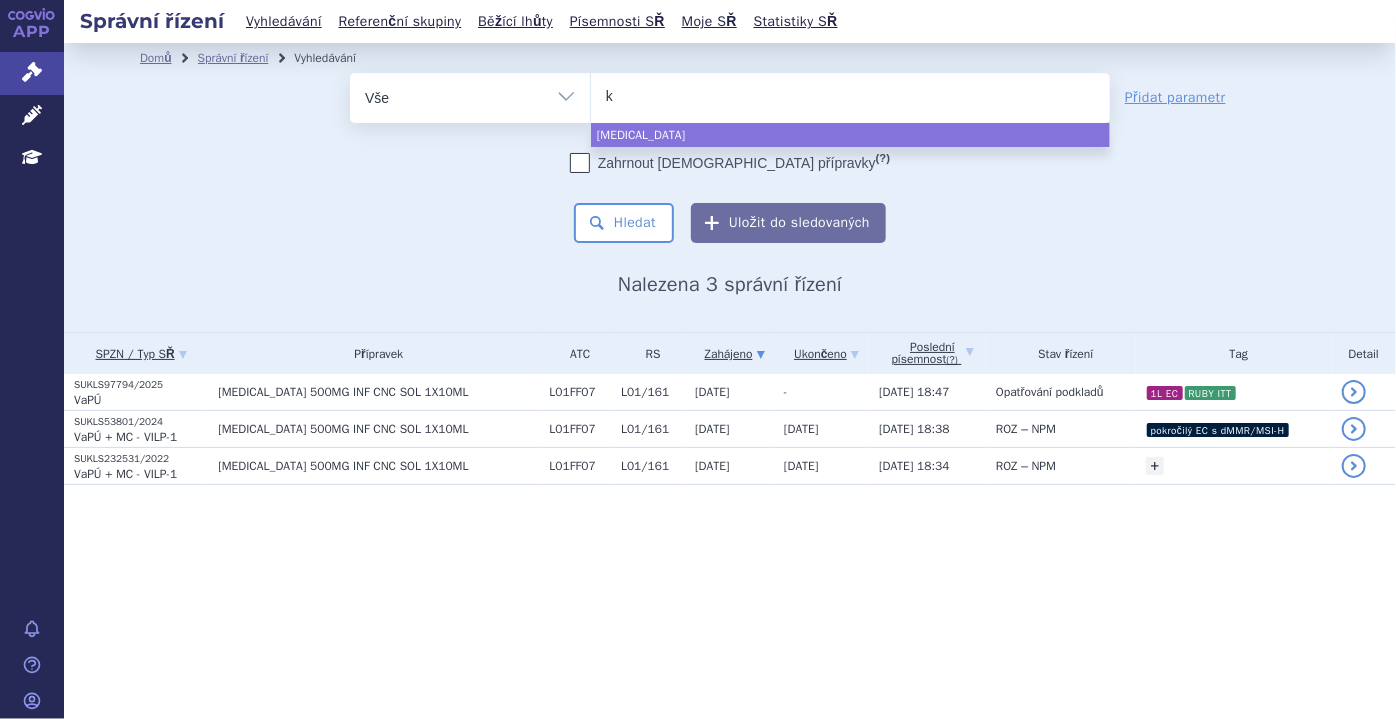 type on "key" 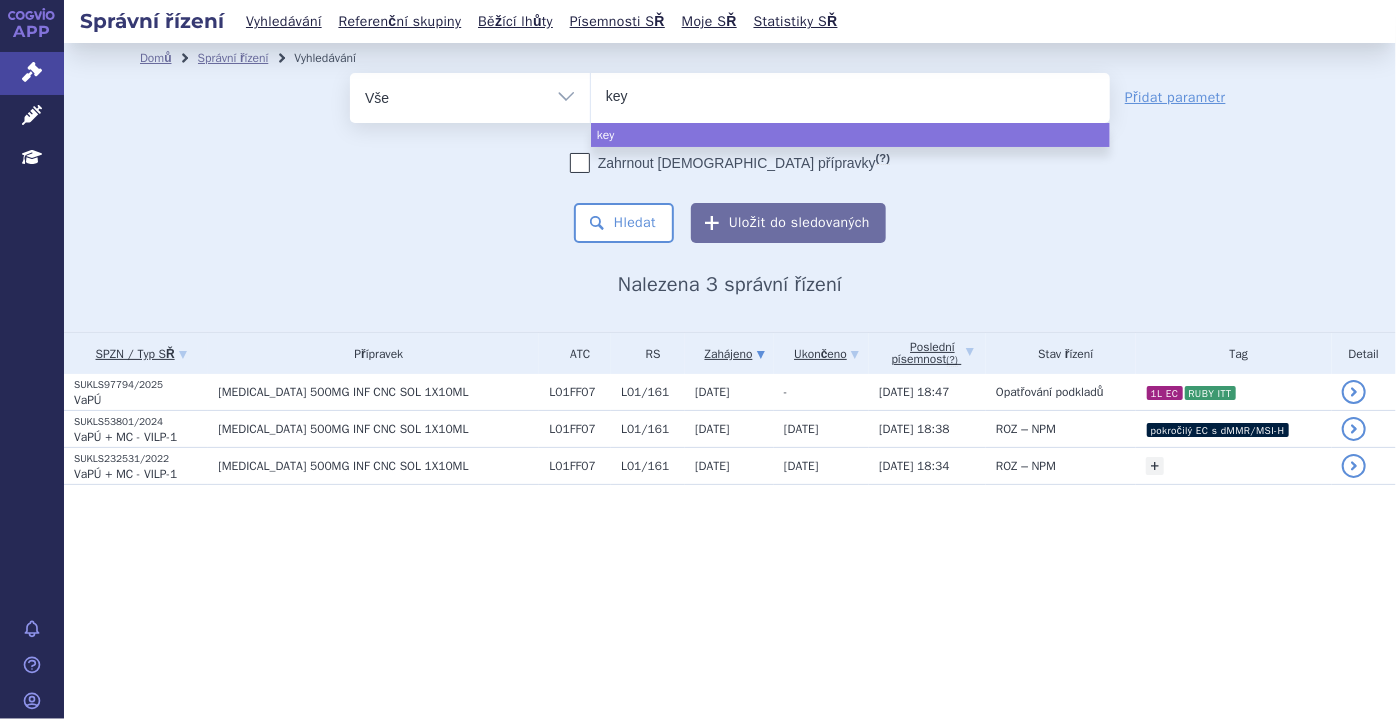 type on "keyt" 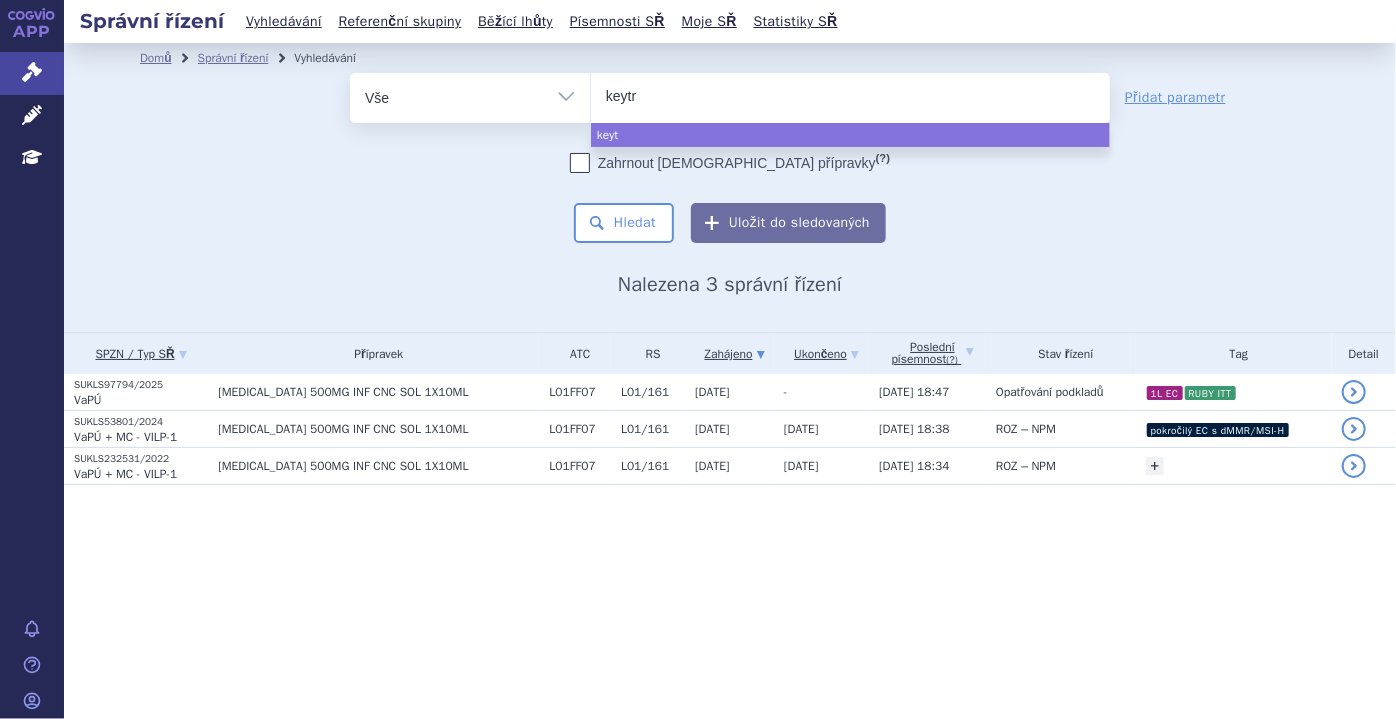 type on "keytru" 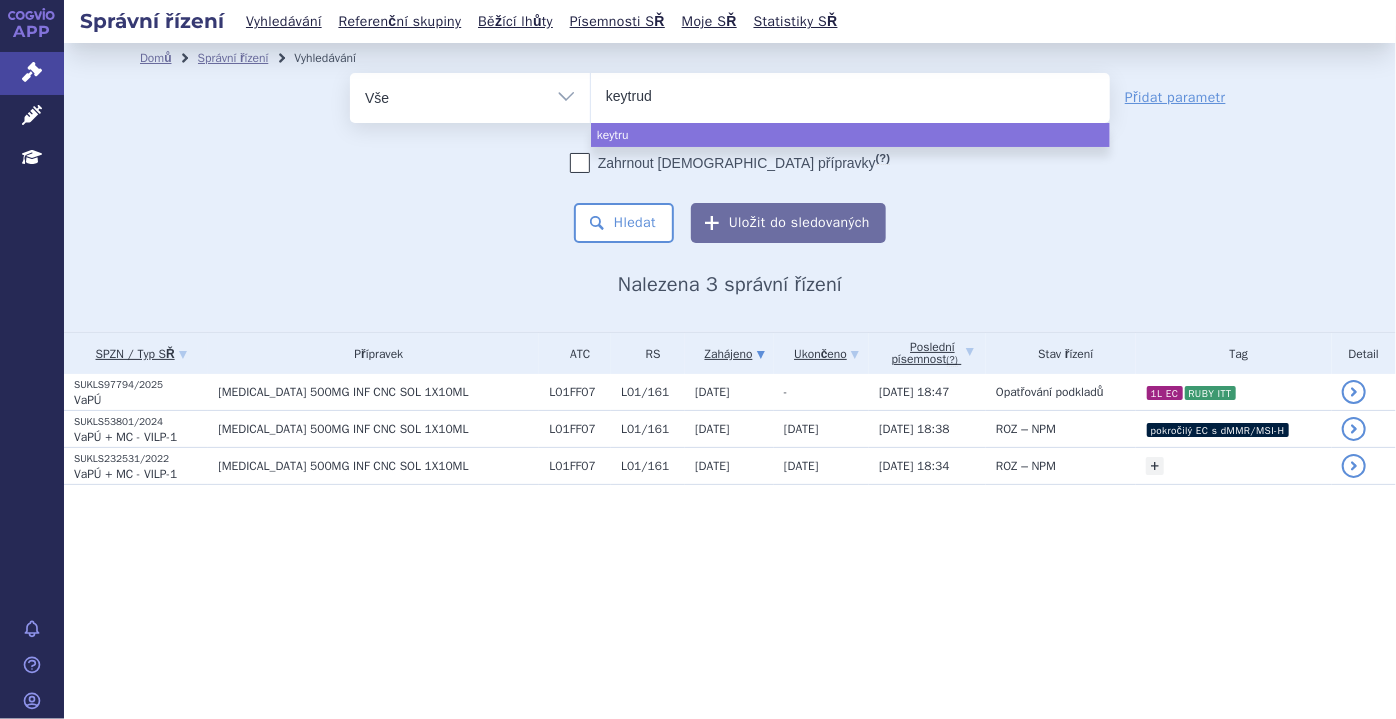type on "[MEDICAL_DATA]" 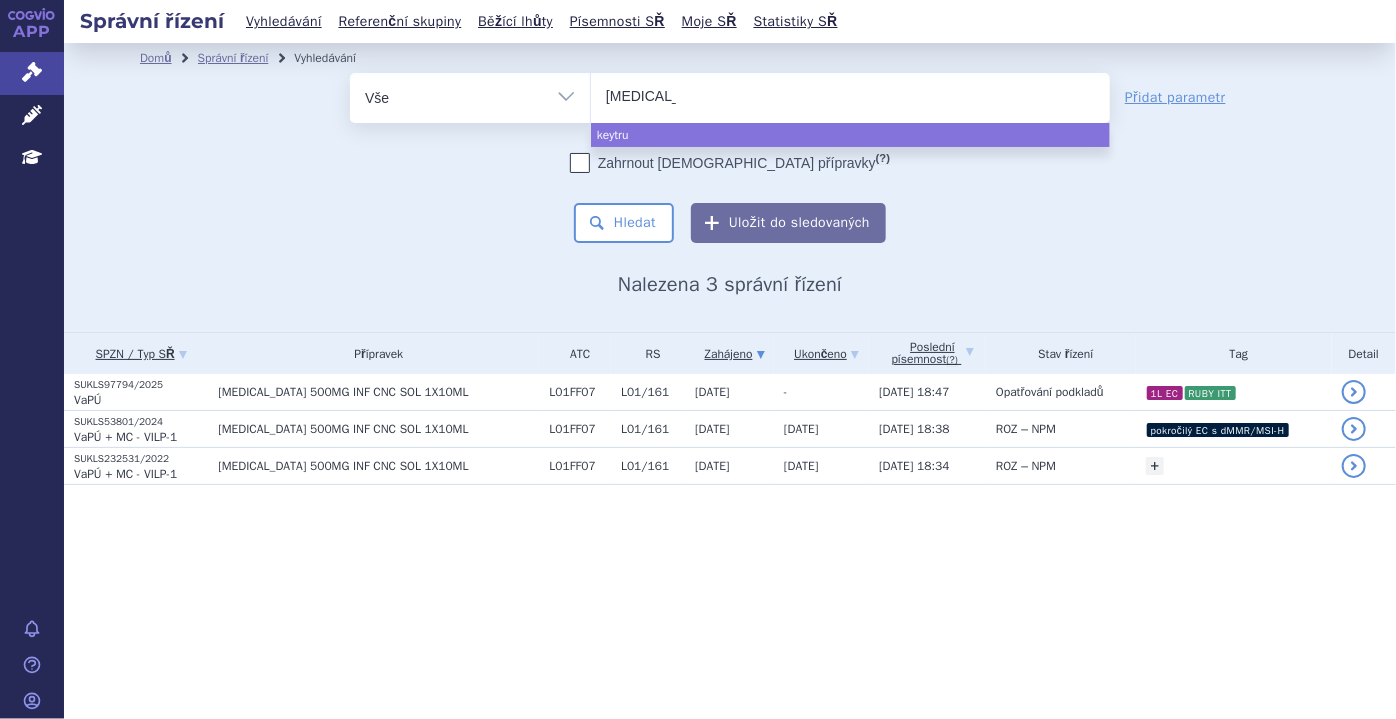 type 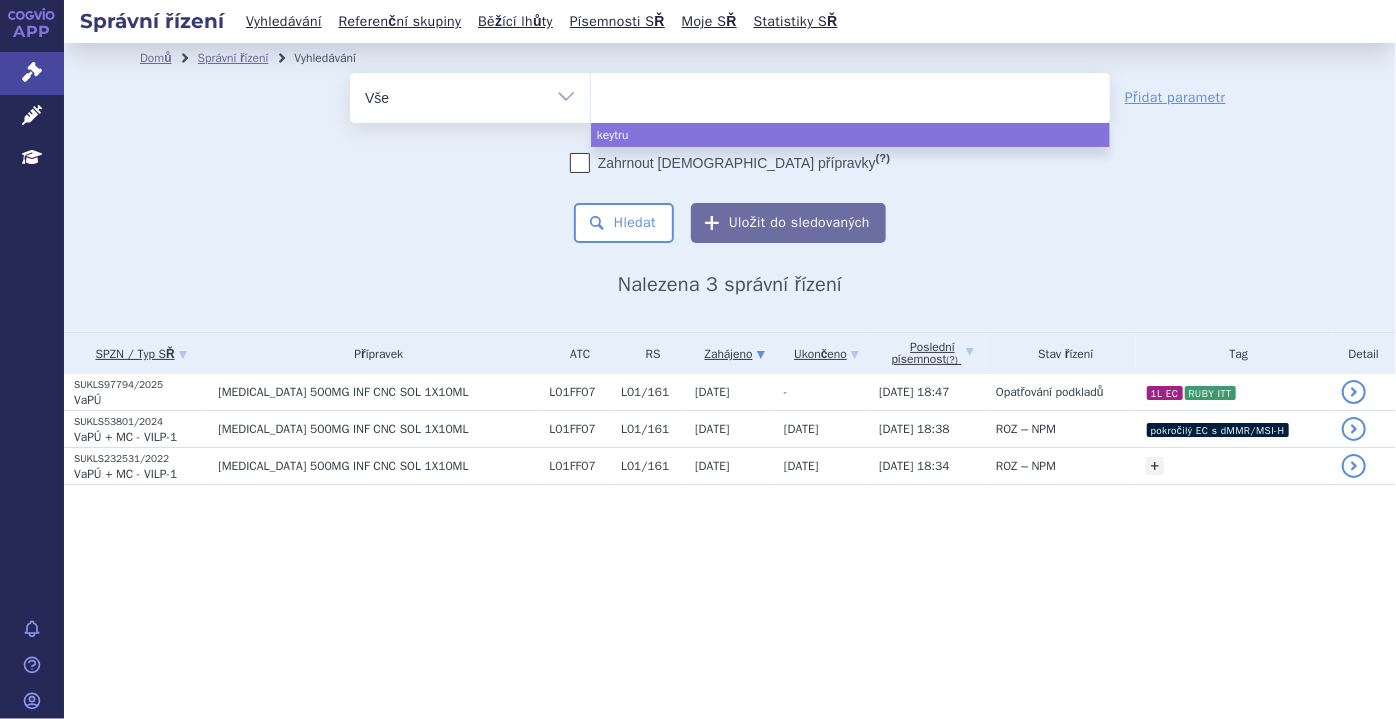 select on "[MEDICAL_DATA]" 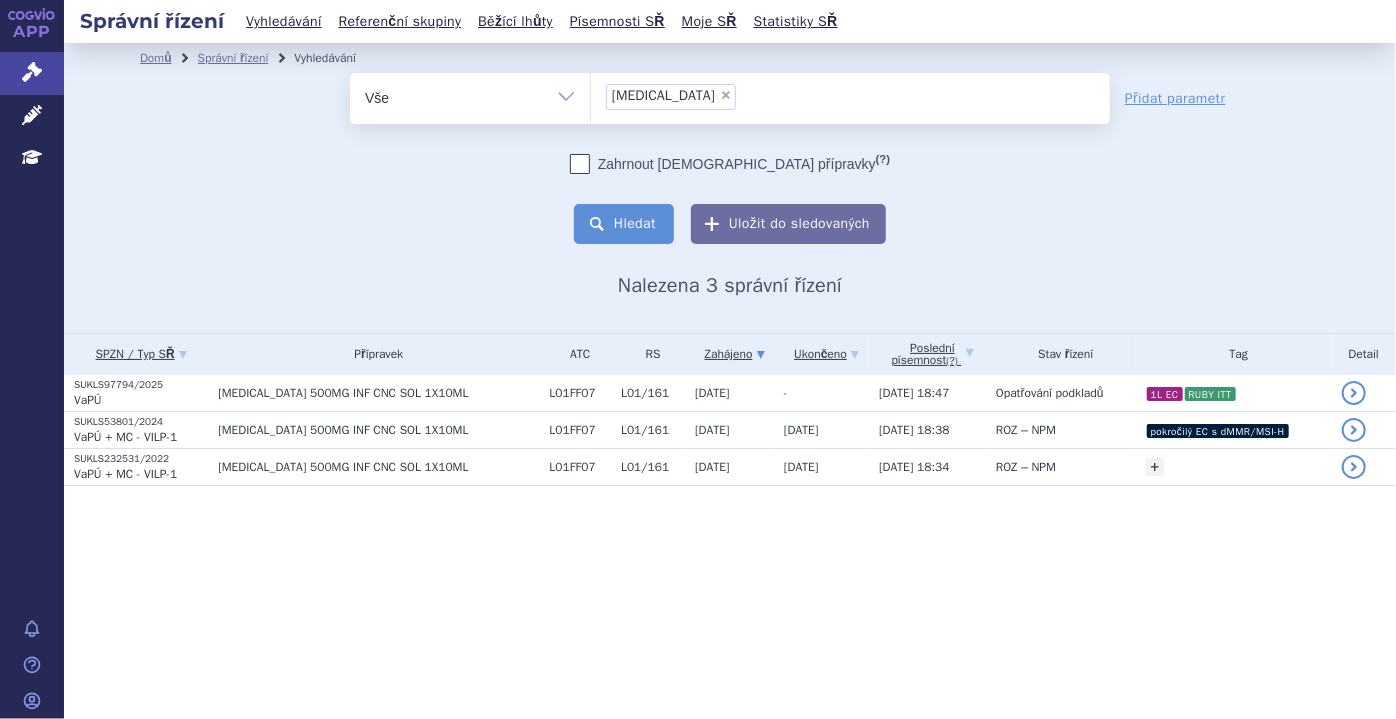 click on "Hledat" at bounding box center (624, 224) 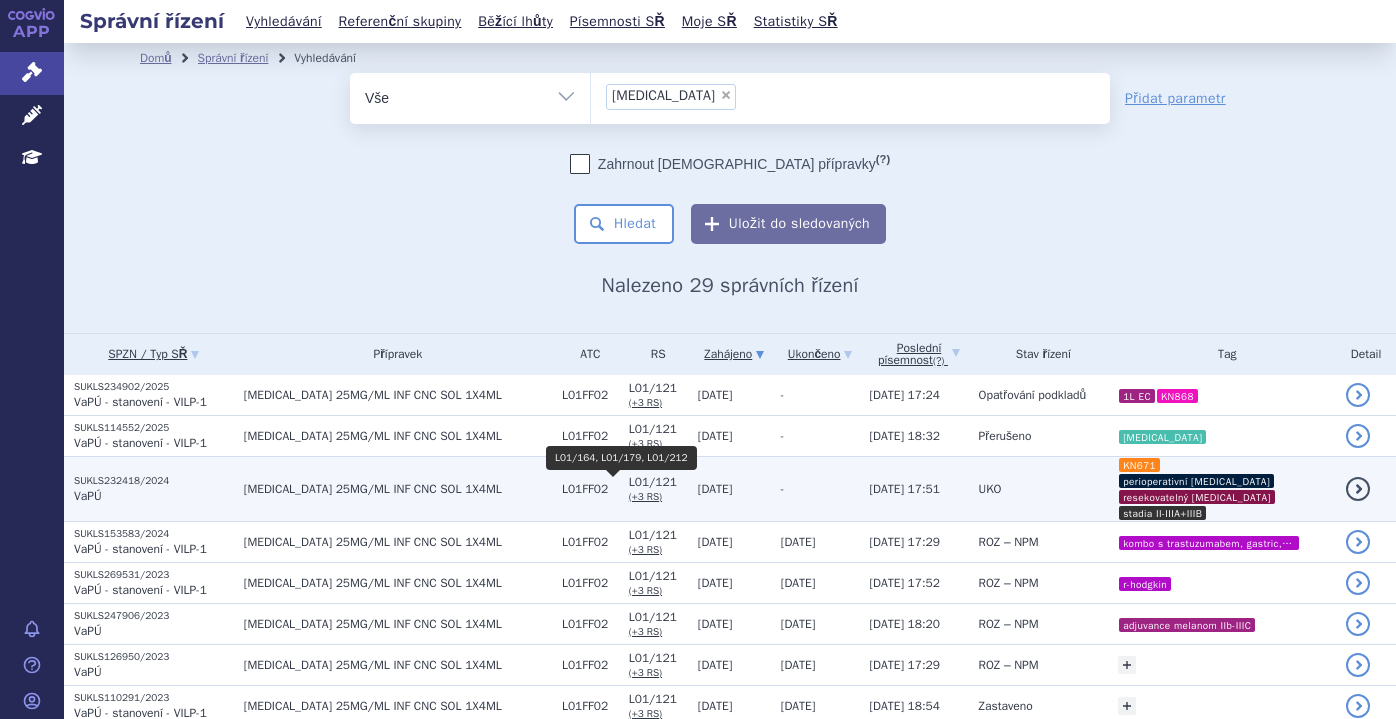 scroll, scrollTop: 0, scrollLeft: 0, axis: both 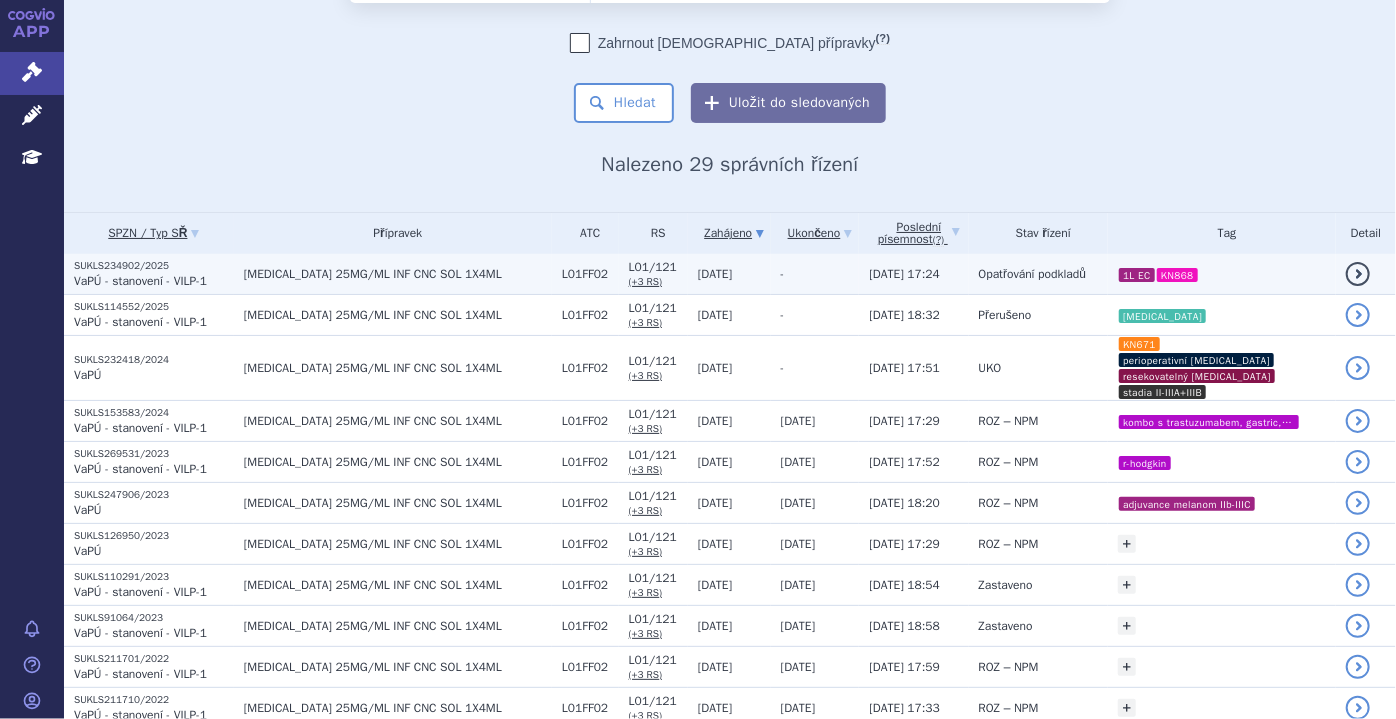 click on "[DATE]" at bounding box center [715, 274] 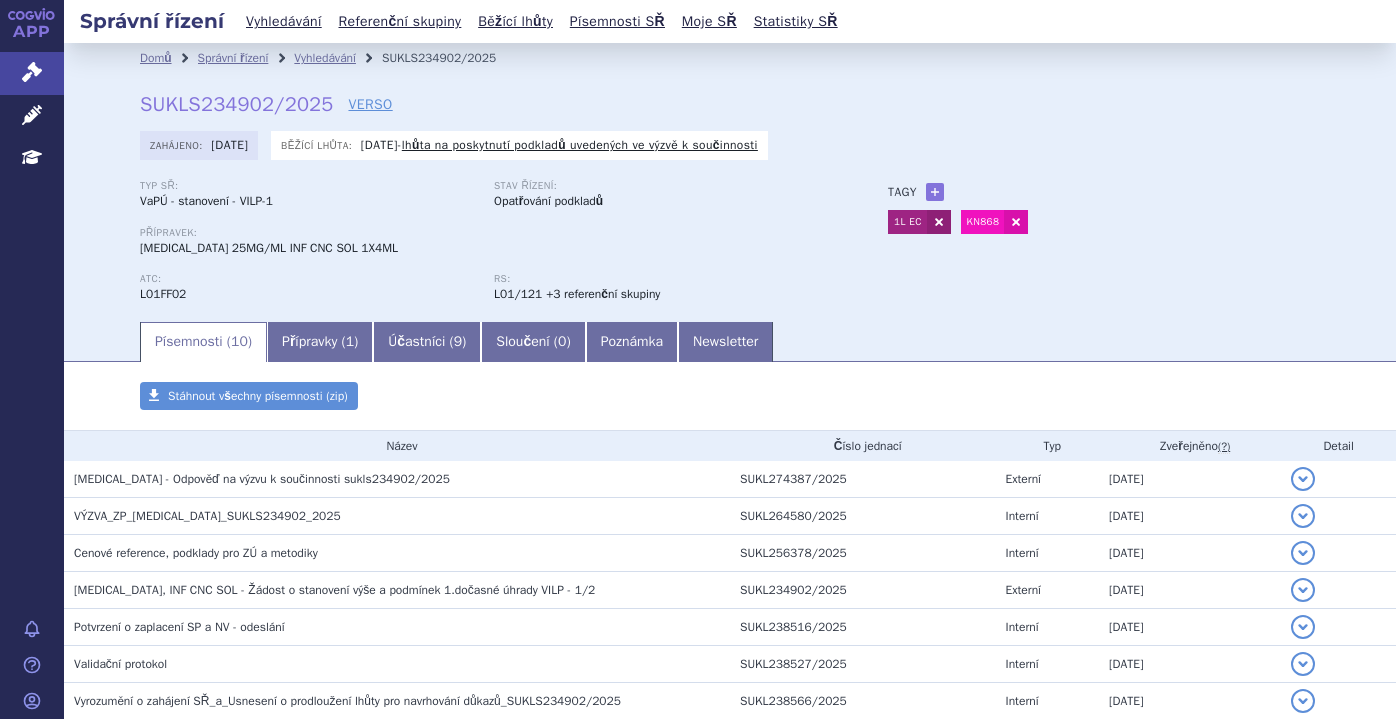 scroll, scrollTop: 0, scrollLeft: 0, axis: both 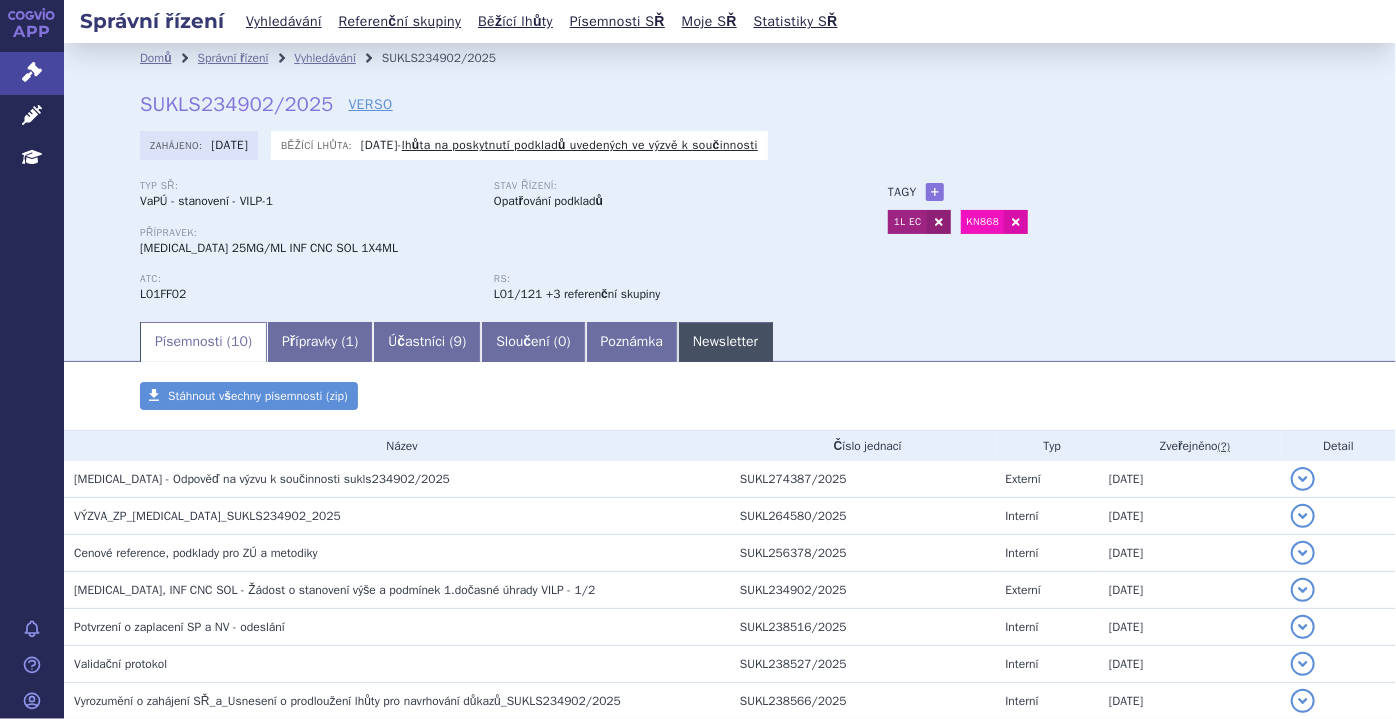 click on "Newsletter" at bounding box center [725, 342] 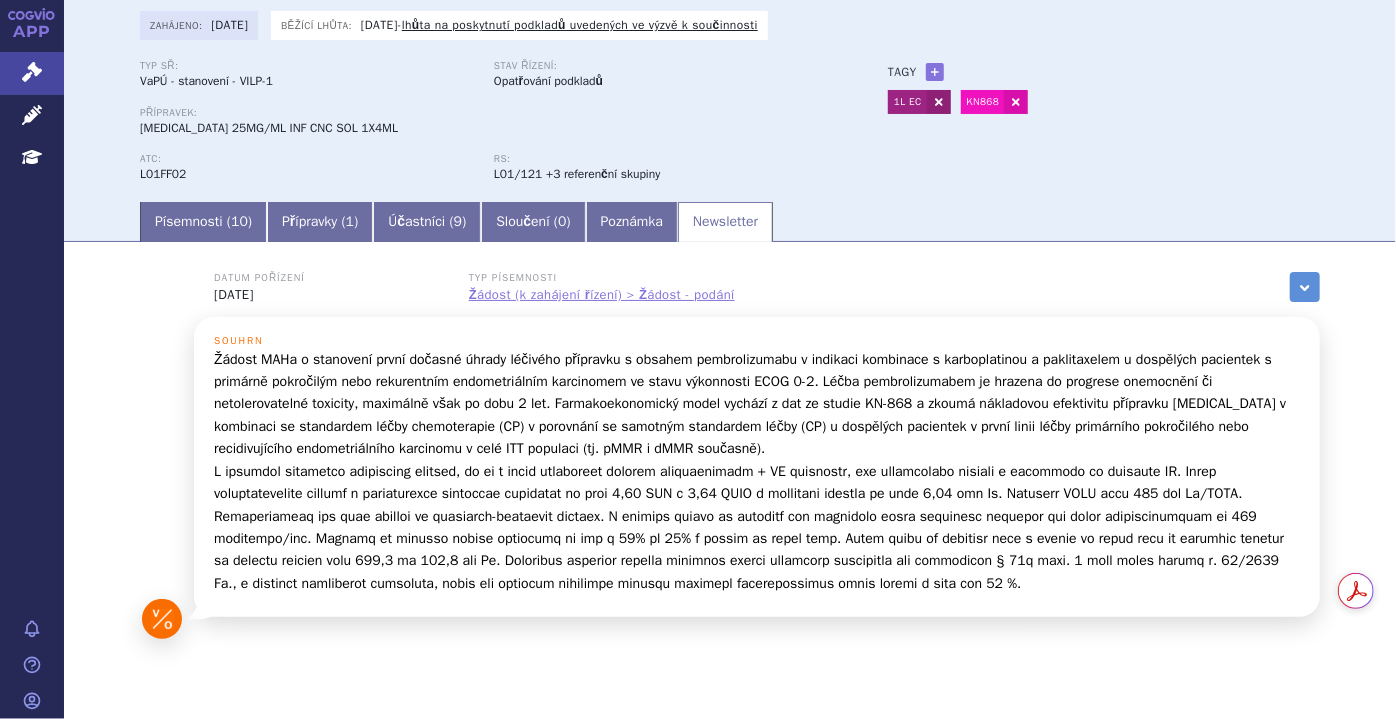 scroll, scrollTop: 121, scrollLeft: 0, axis: vertical 